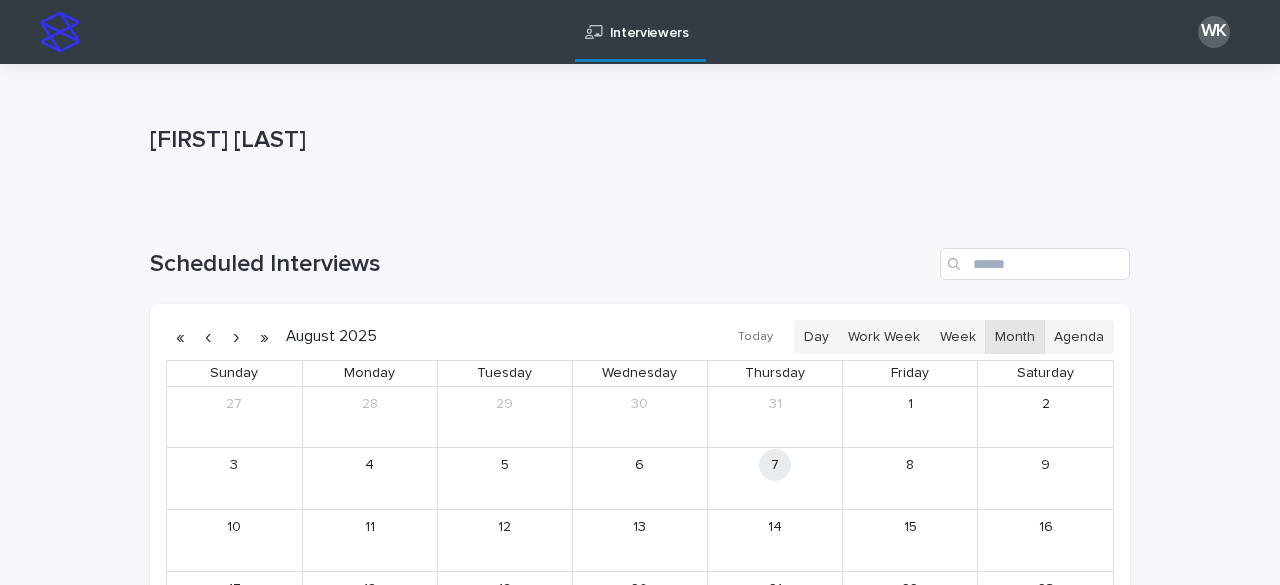 scroll, scrollTop: 0, scrollLeft: 0, axis: both 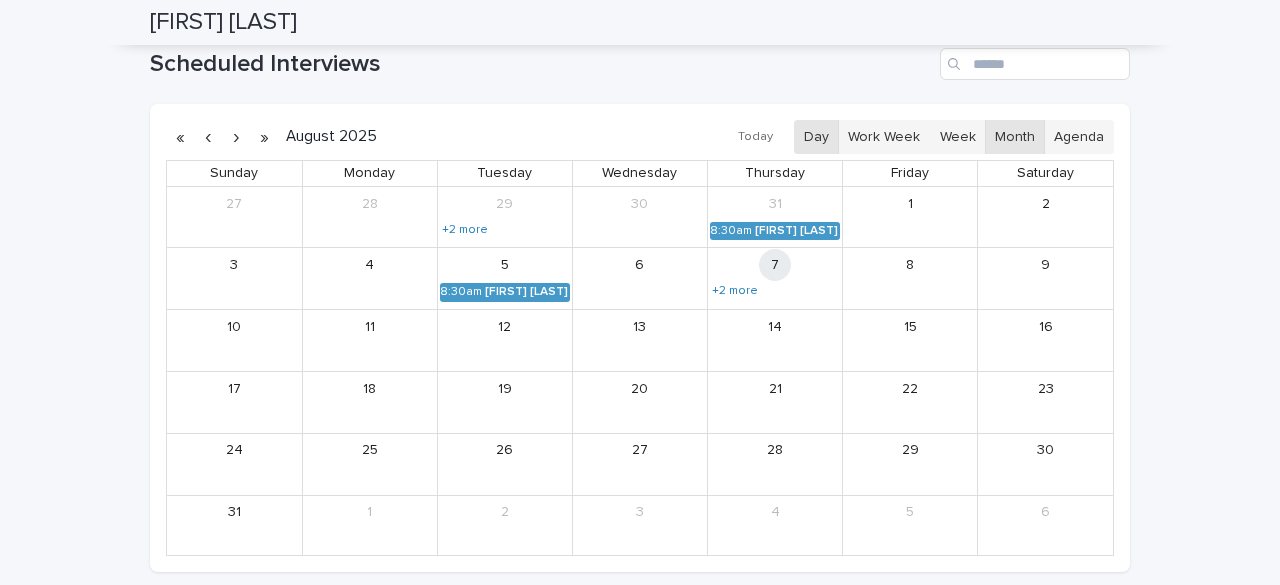 click on "Day" at bounding box center (816, 137) 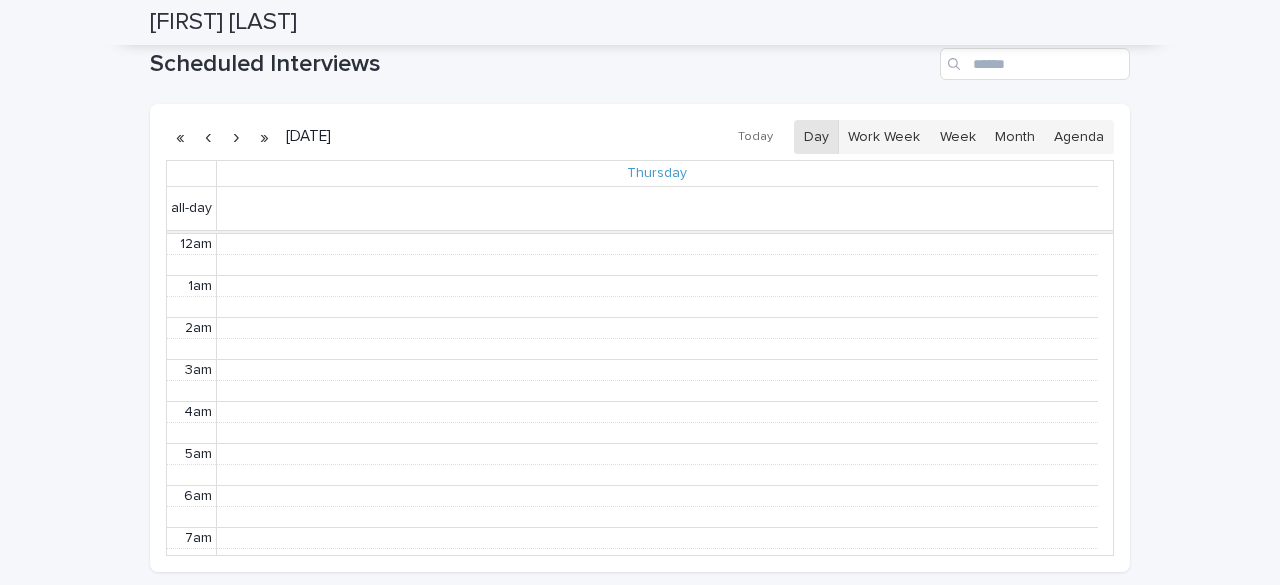 scroll, scrollTop: 254, scrollLeft: 0, axis: vertical 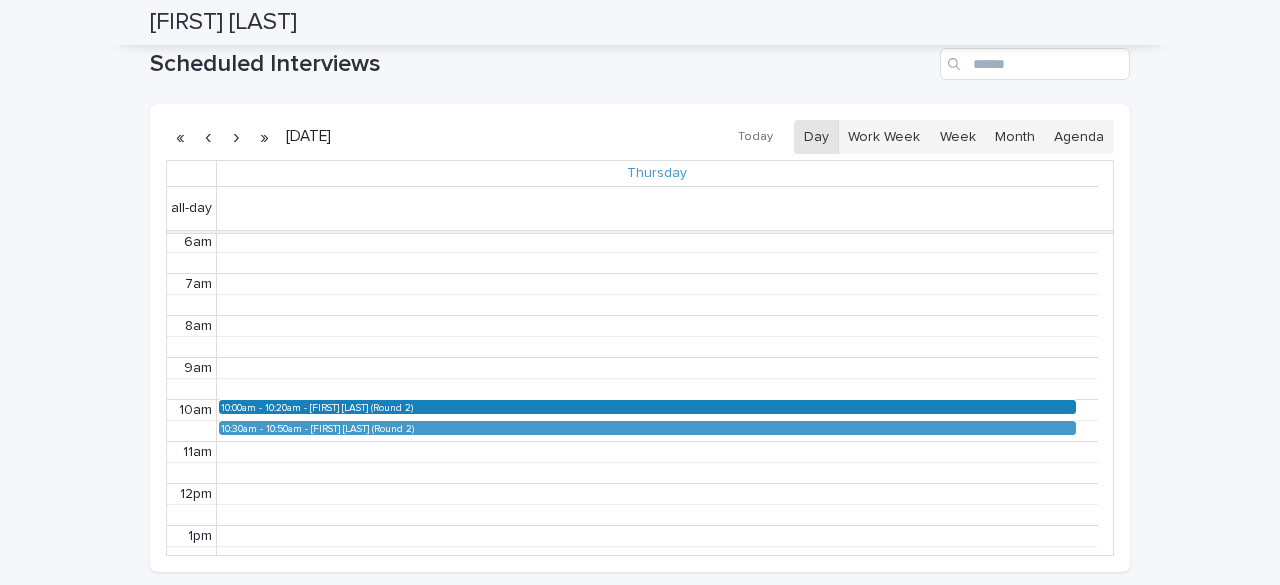 click on "[FIRST] [LAST] (Round 2)" at bounding box center [692, 407] 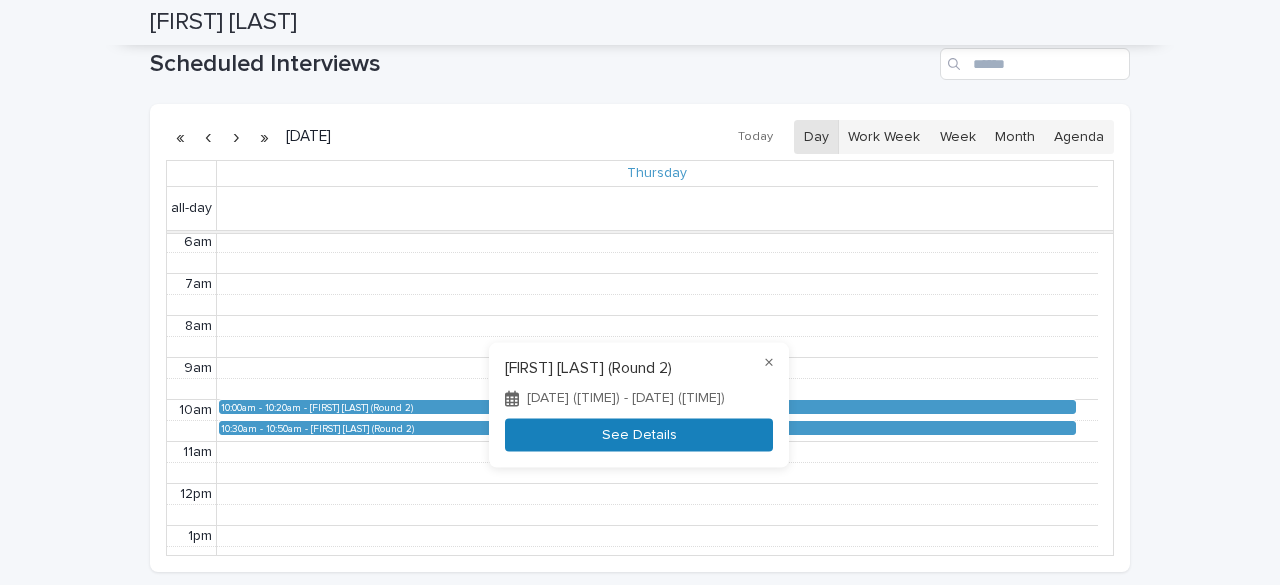click on "See Details" at bounding box center [639, 435] 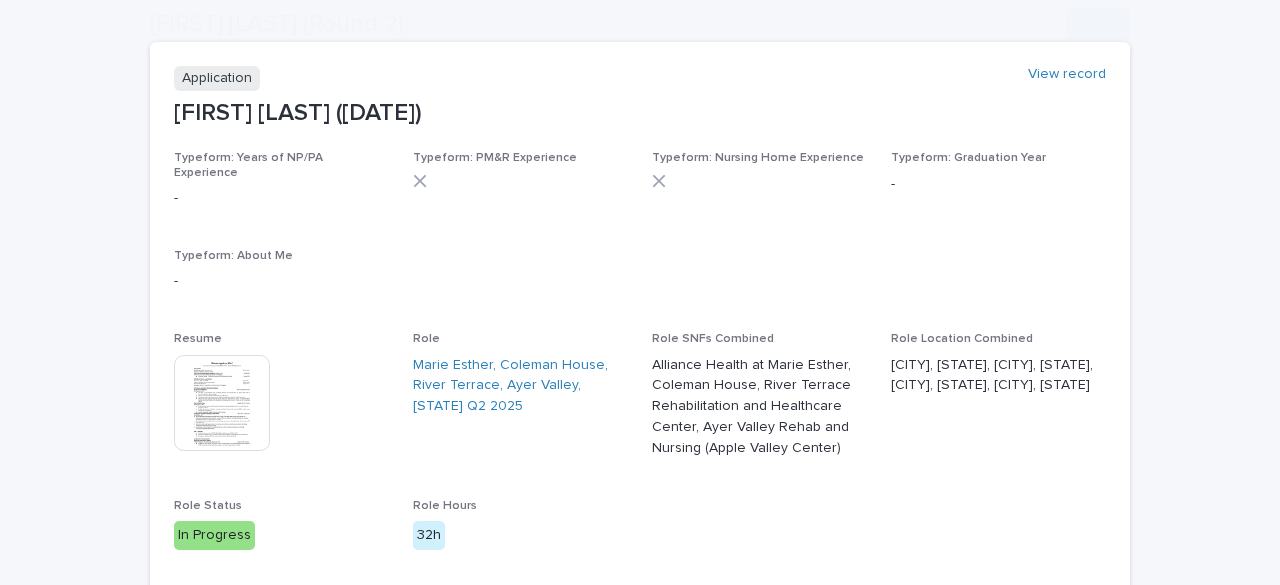 scroll, scrollTop: 200, scrollLeft: 0, axis: vertical 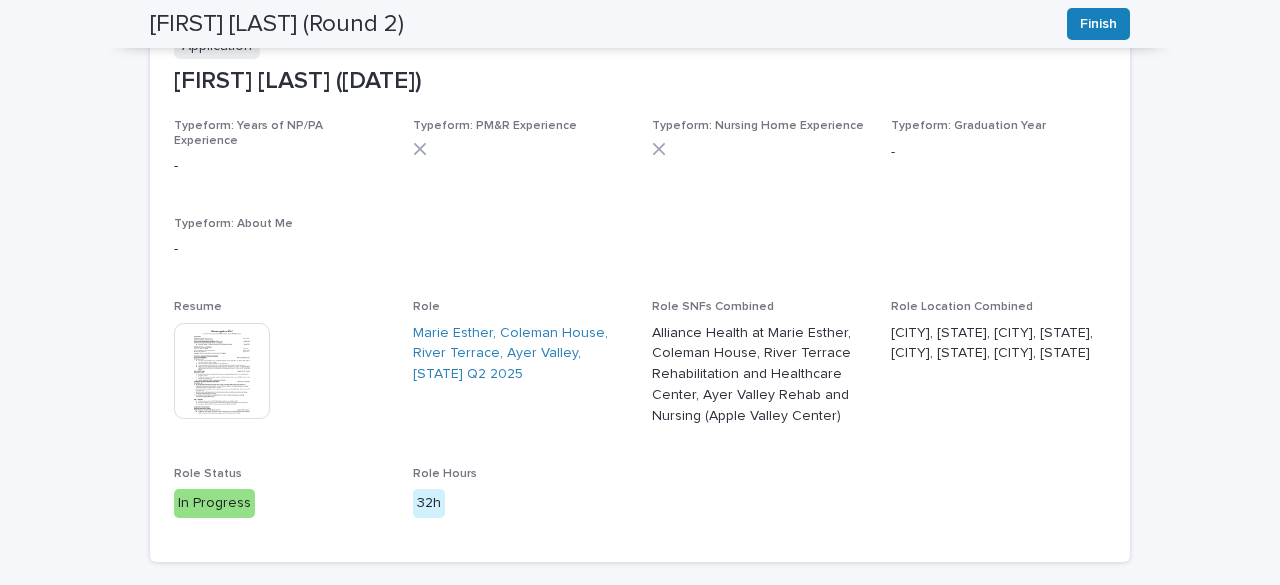 click at bounding box center (222, 371) 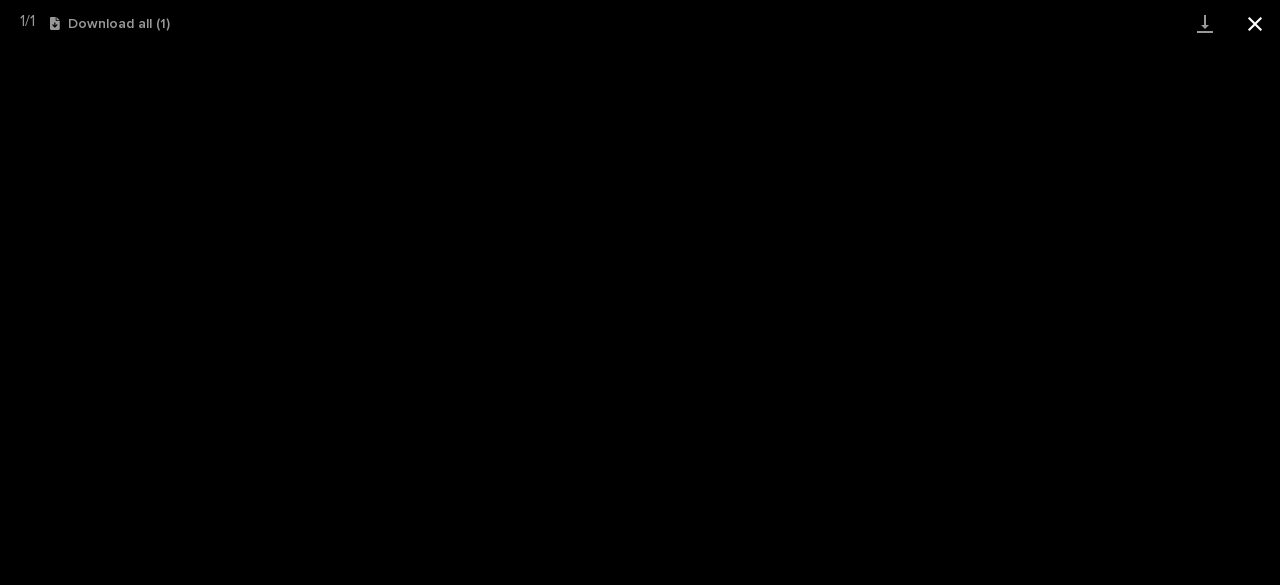 click at bounding box center [1255, 23] 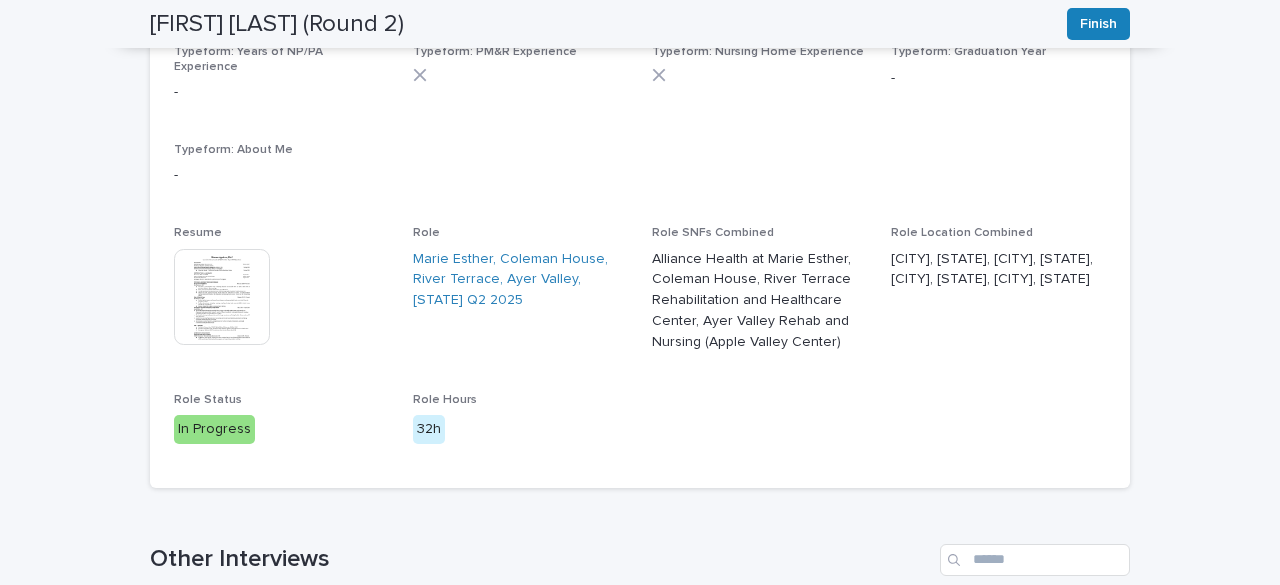scroll, scrollTop: 300, scrollLeft: 0, axis: vertical 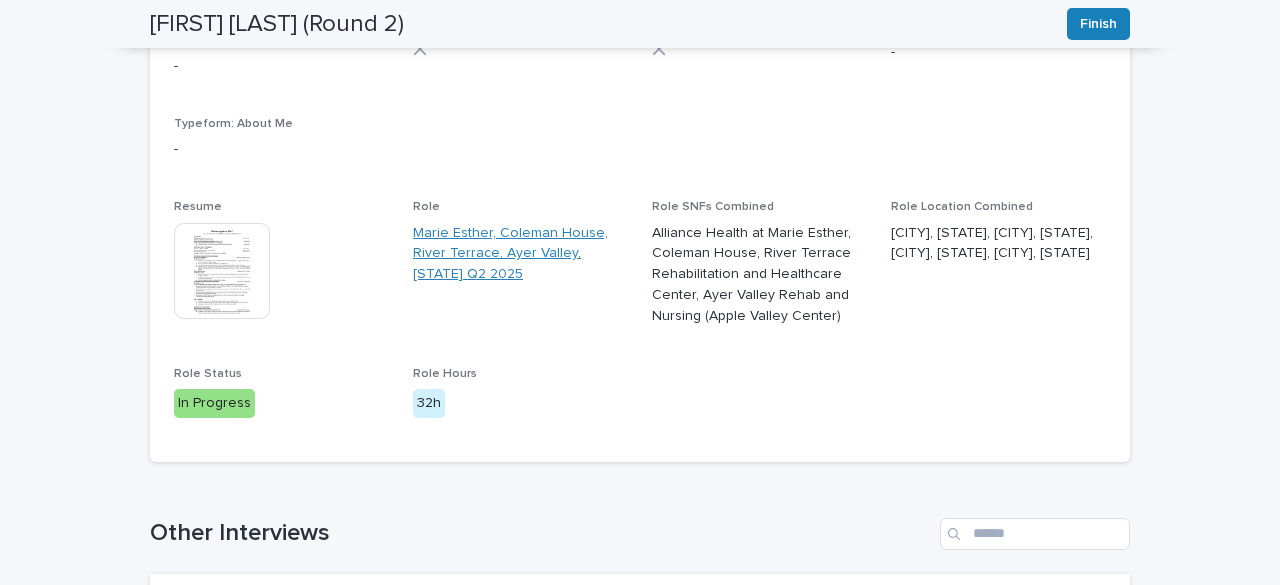 click on "Marie Esther, Coleman House, River Terrace, Ayer Valley, [STATE] Q2 2025" at bounding box center (520, 254) 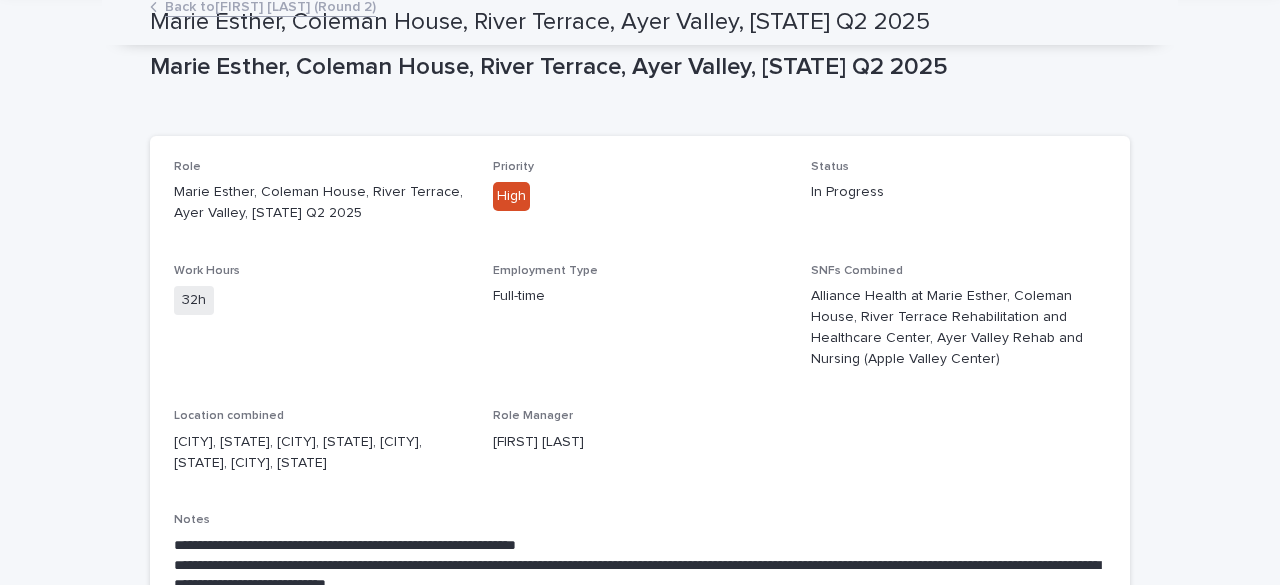 scroll, scrollTop: 0, scrollLeft: 0, axis: both 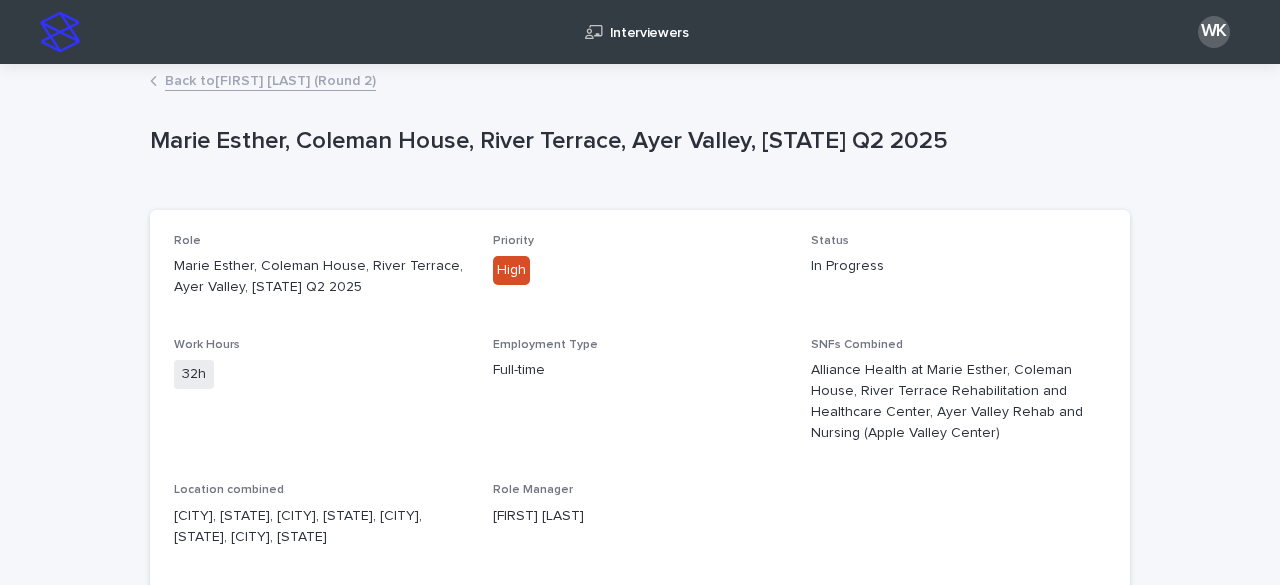 click on "Back to  [FIRST] [LAST] (Round 2)" at bounding box center [270, 79] 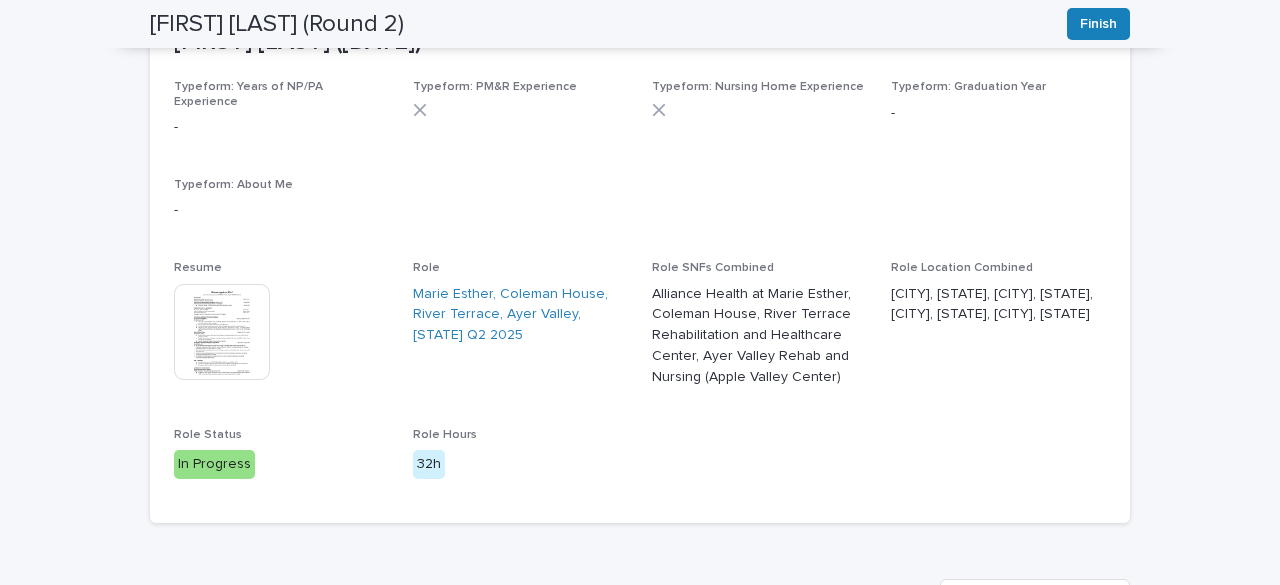 scroll, scrollTop: 300, scrollLeft: 0, axis: vertical 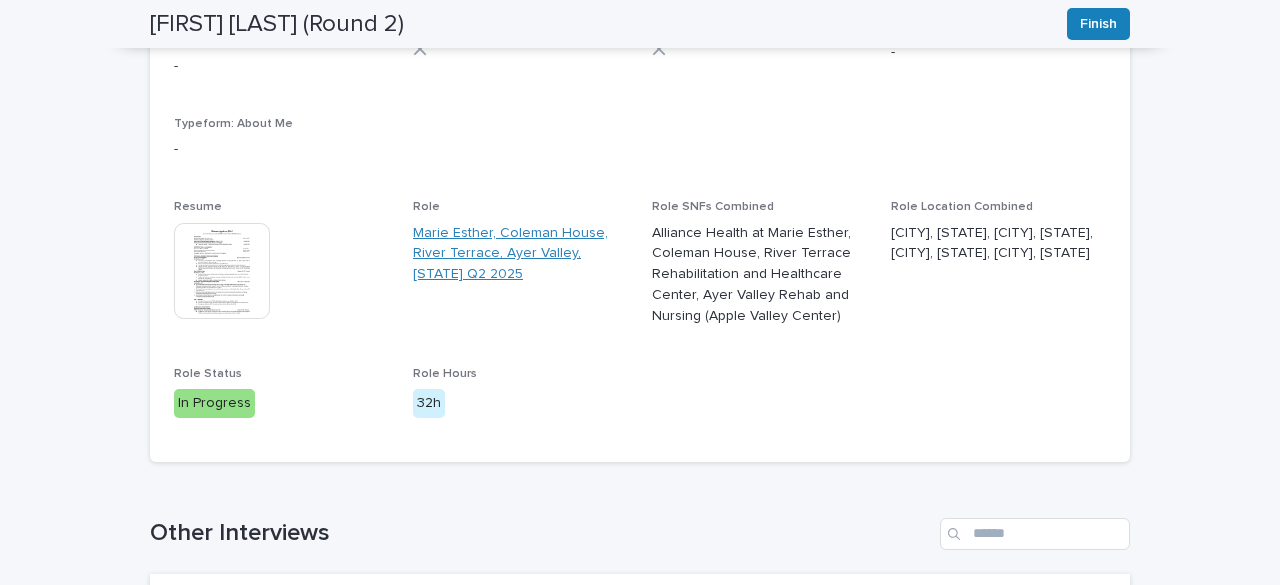 click on "Marie Esther, Coleman House, River Terrace, Ayer Valley, [STATE] Q2 2025" at bounding box center [520, 254] 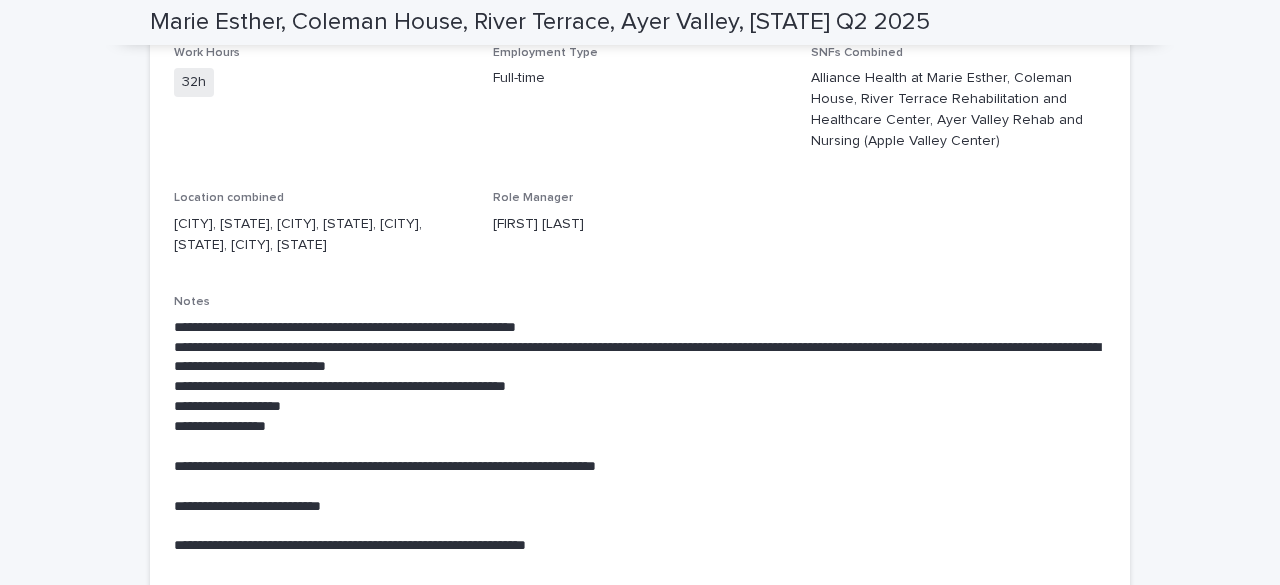 scroll, scrollTop: 333, scrollLeft: 0, axis: vertical 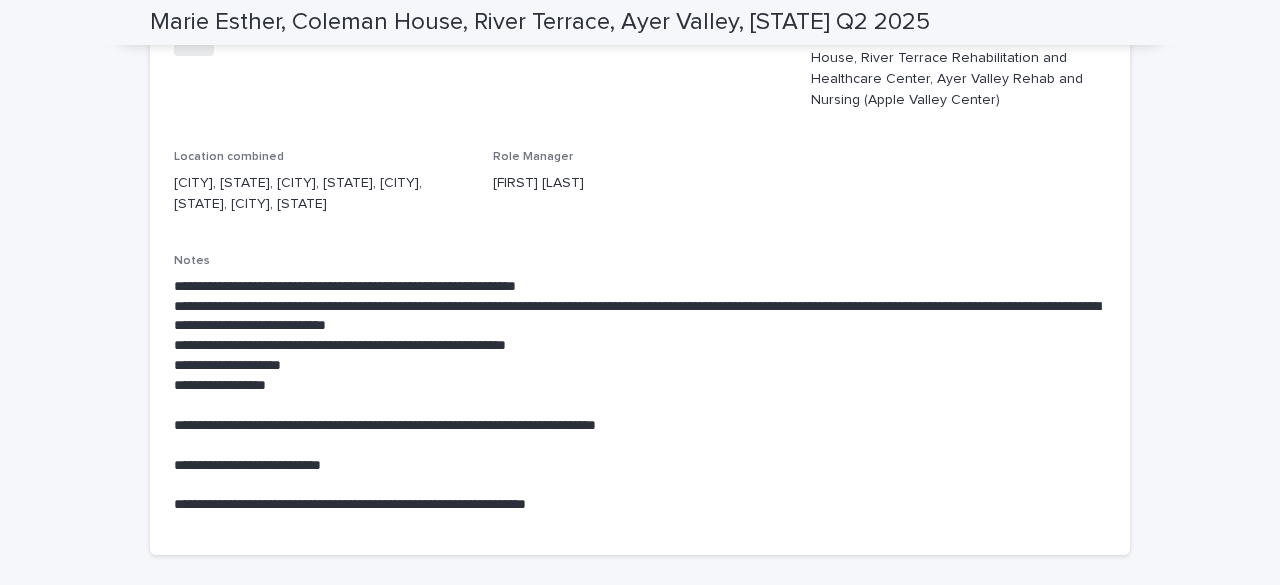 click at bounding box center [640, 406] 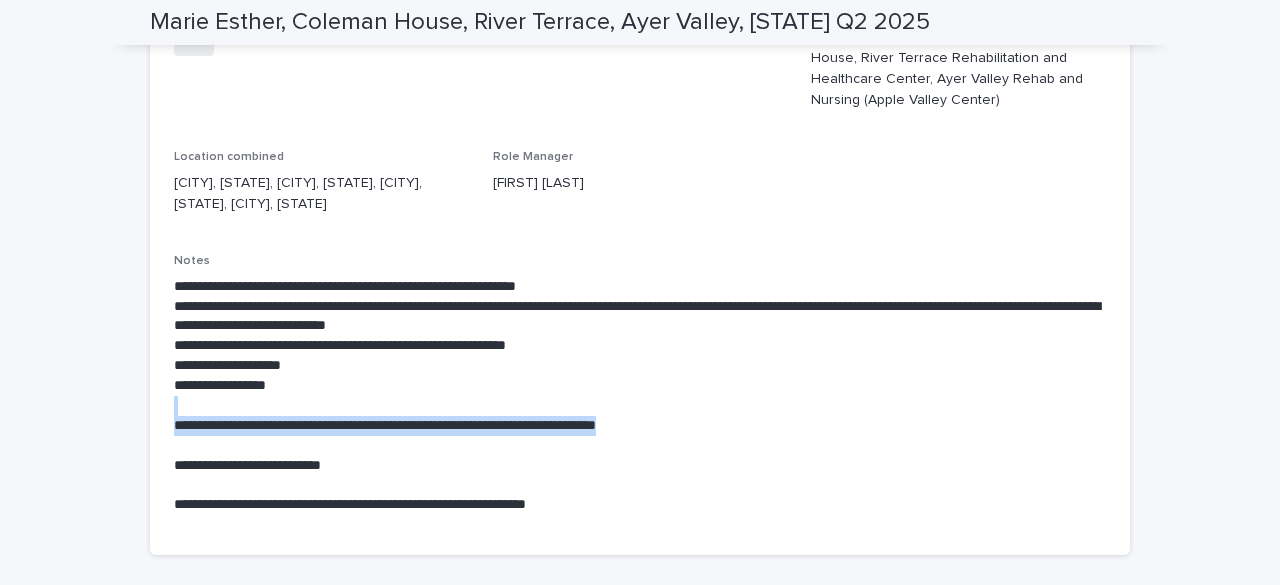 drag, startPoint x: 349, startPoint y: 383, endPoint x: 728, endPoint y: 421, distance: 380.90024 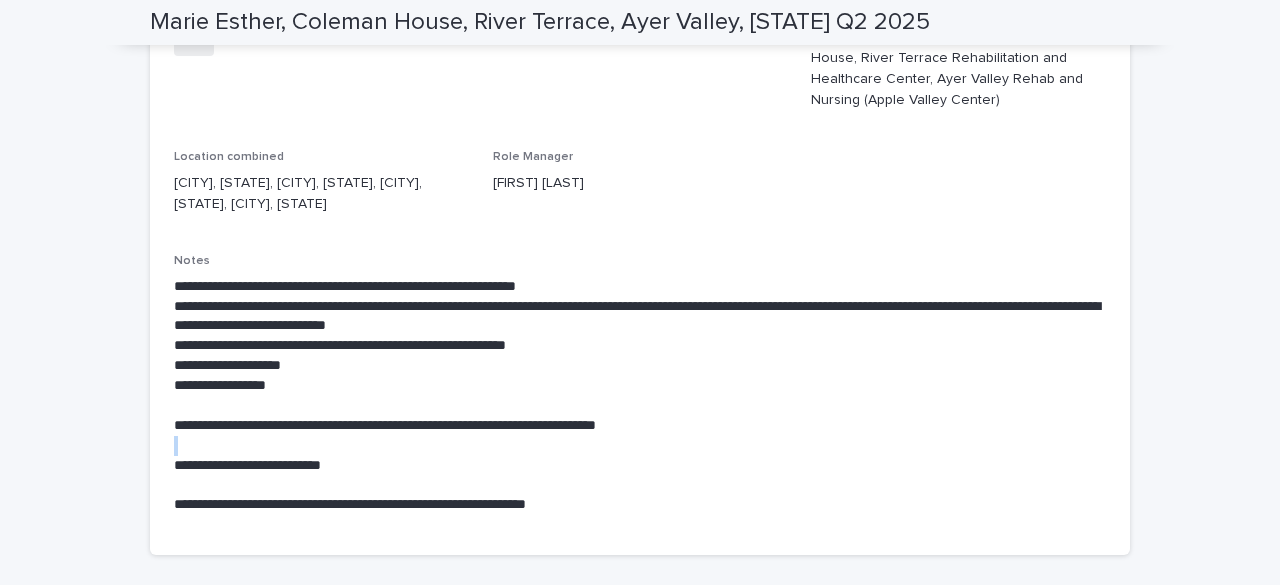 drag, startPoint x: 730, startPoint y: 427, endPoint x: 170, endPoint y: 439, distance: 560.12854 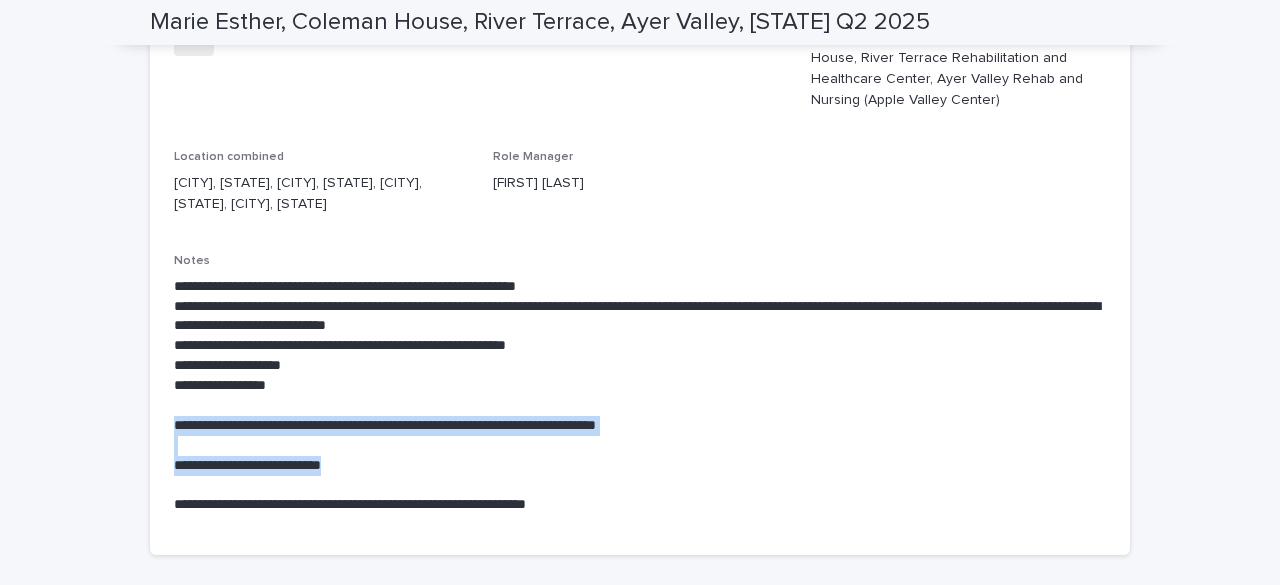 drag, startPoint x: 159, startPoint y: 415, endPoint x: 489, endPoint y: 461, distance: 333.19064 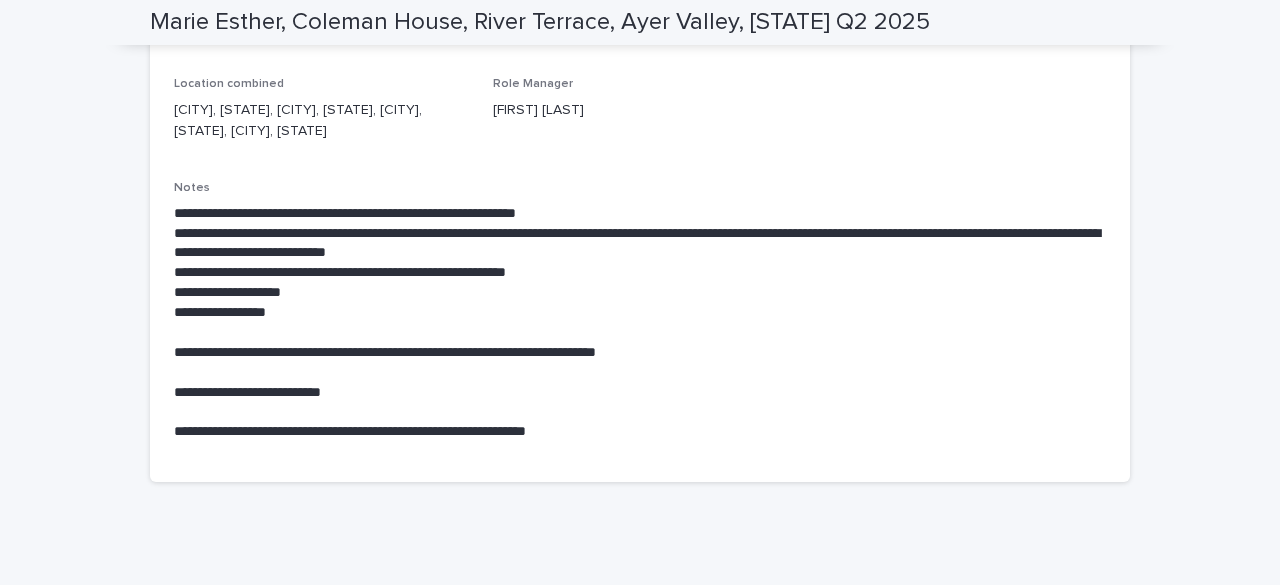 scroll, scrollTop: 433, scrollLeft: 0, axis: vertical 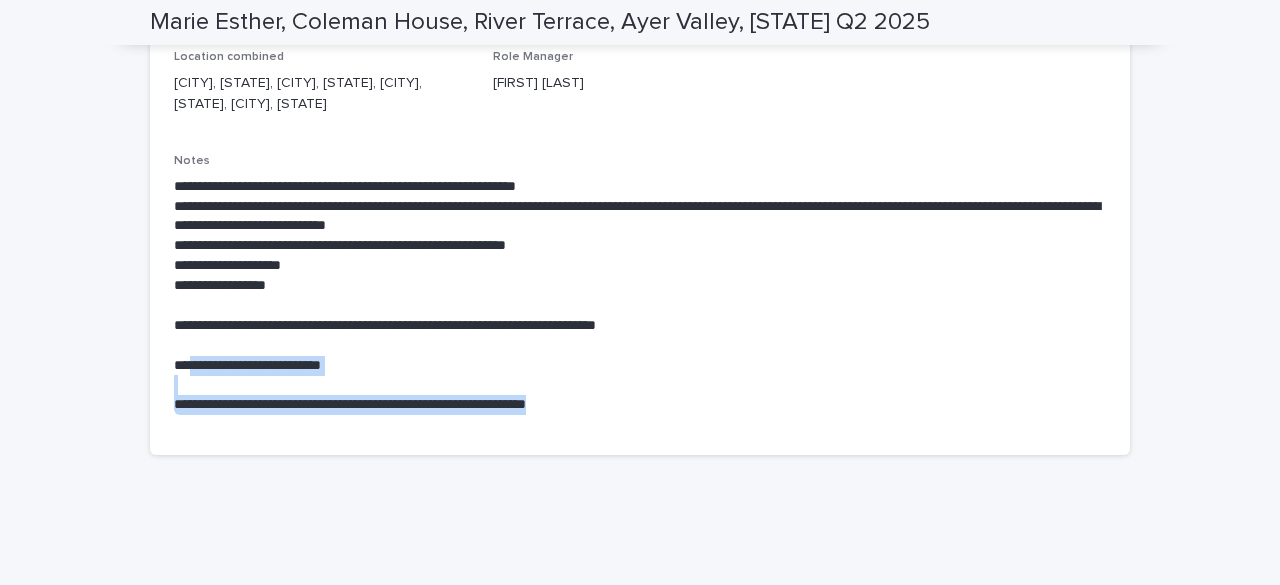 drag, startPoint x: 672, startPoint y: 408, endPoint x: 189, endPoint y: 373, distance: 484.26645 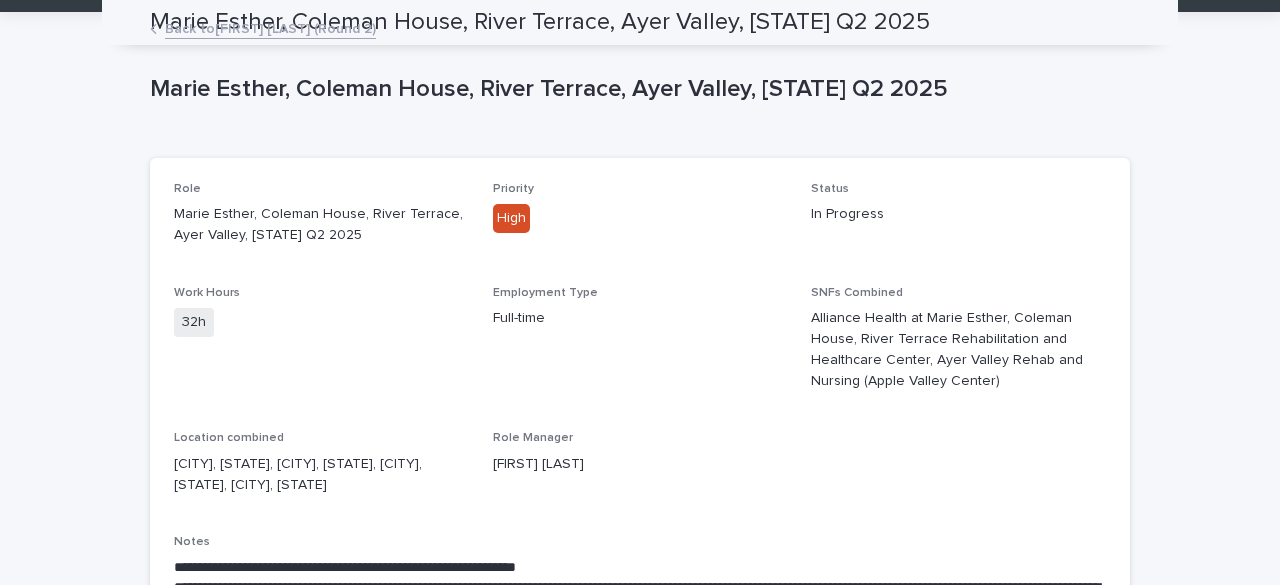 scroll, scrollTop: 0, scrollLeft: 0, axis: both 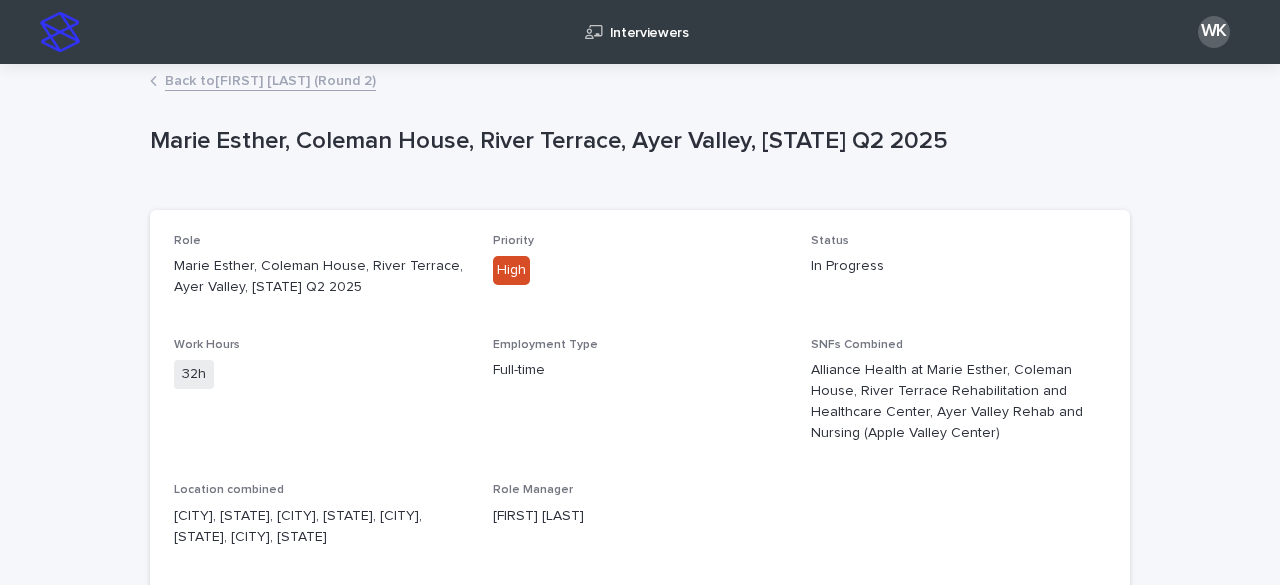 click on "Back to  [FIRST] [LAST] (Round 2)" at bounding box center [270, 79] 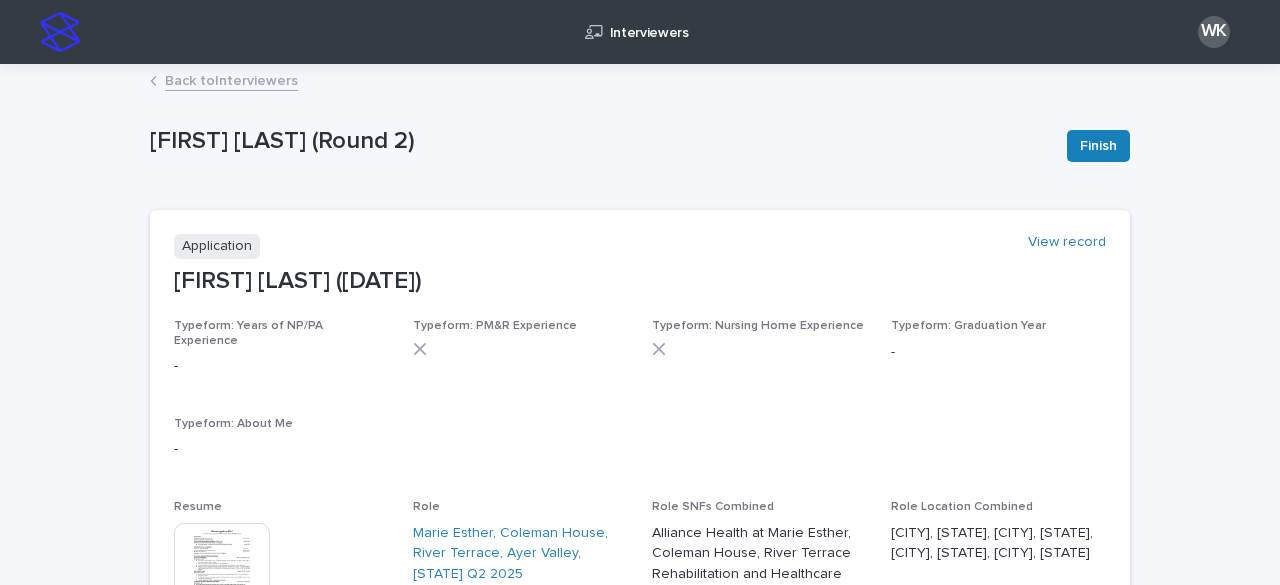 click on "Back to  Interviewers" at bounding box center [231, 79] 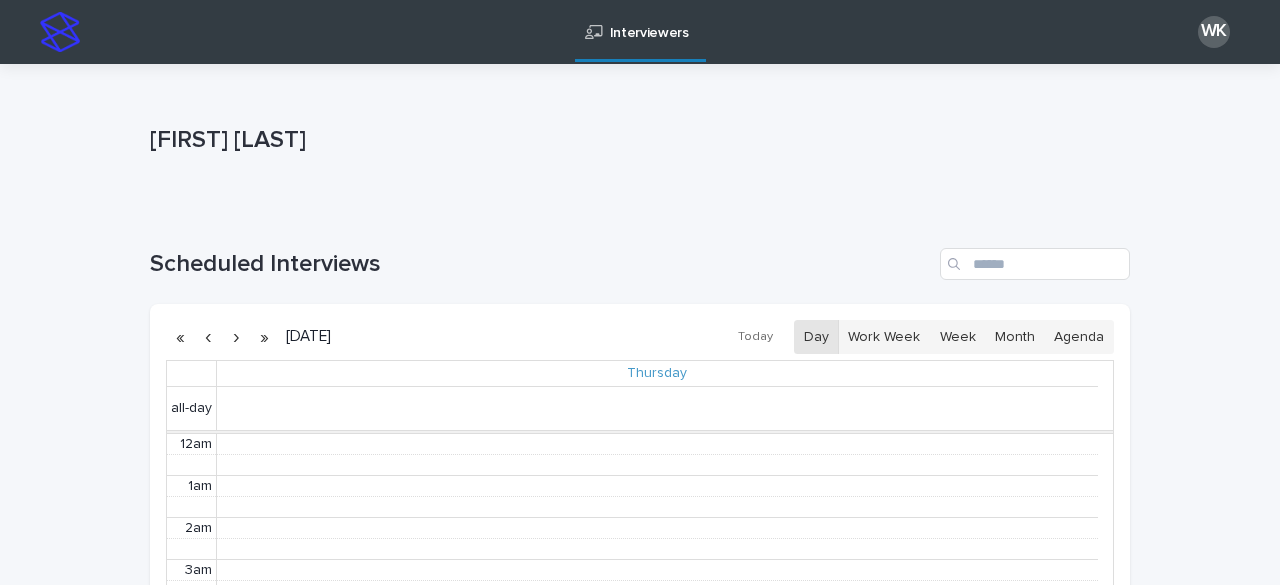 scroll, scrollTop: 253, scrollLeft: 0, axis: vertical 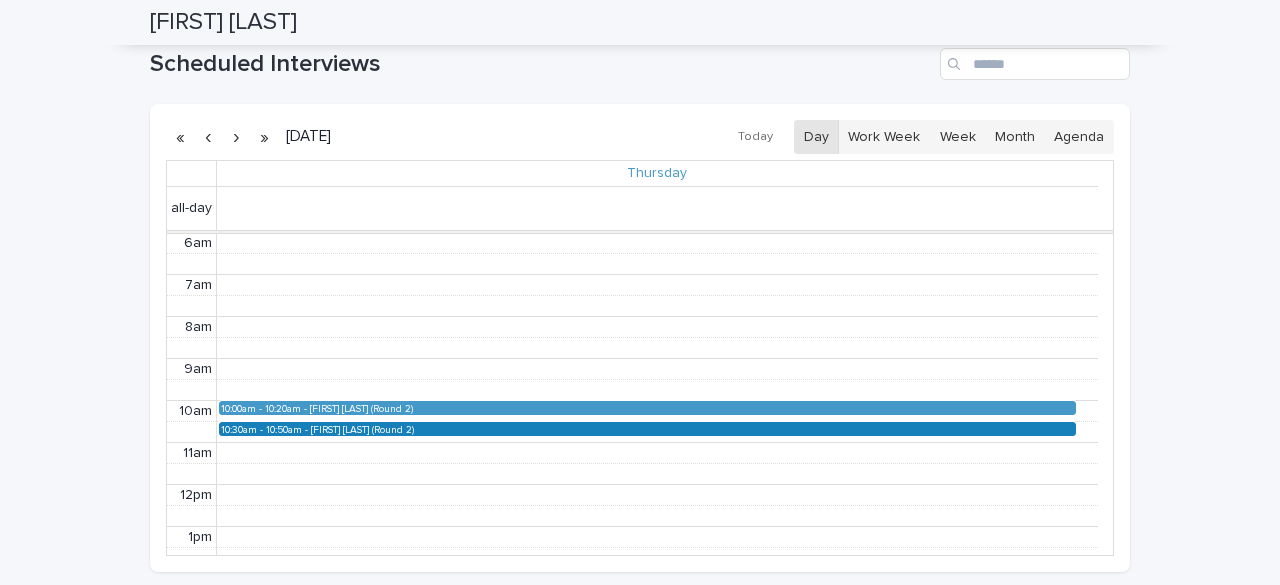 click on "[FIRST] [LAST] (Round 2)" at bounding box center (692, 429) 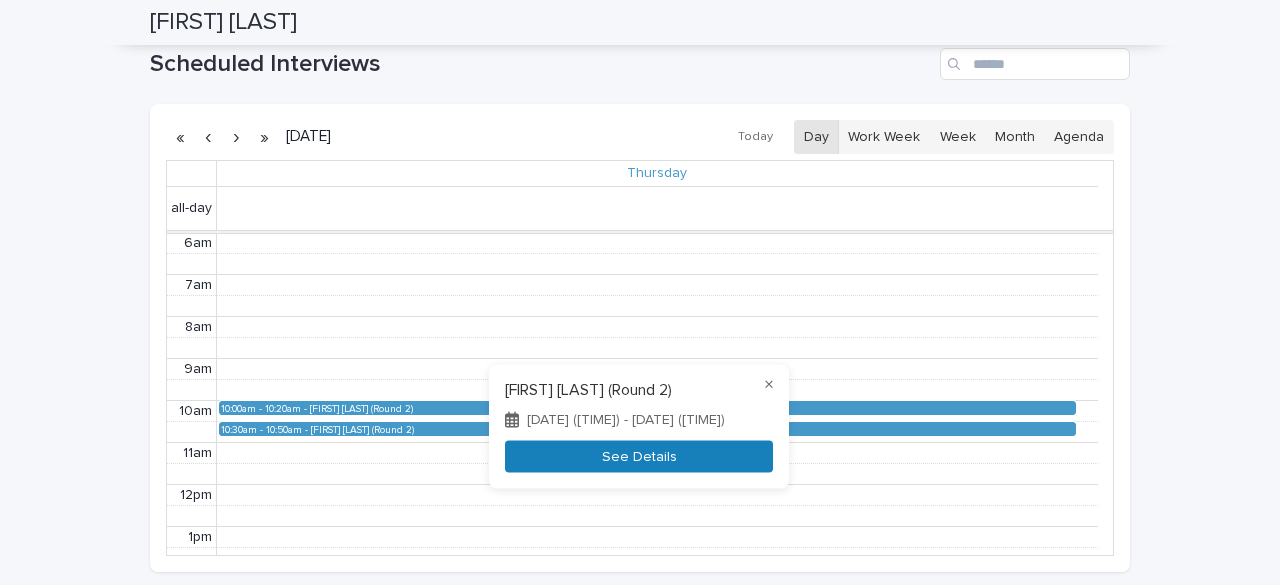 click on "See Details" at bounding box center [639, 456] 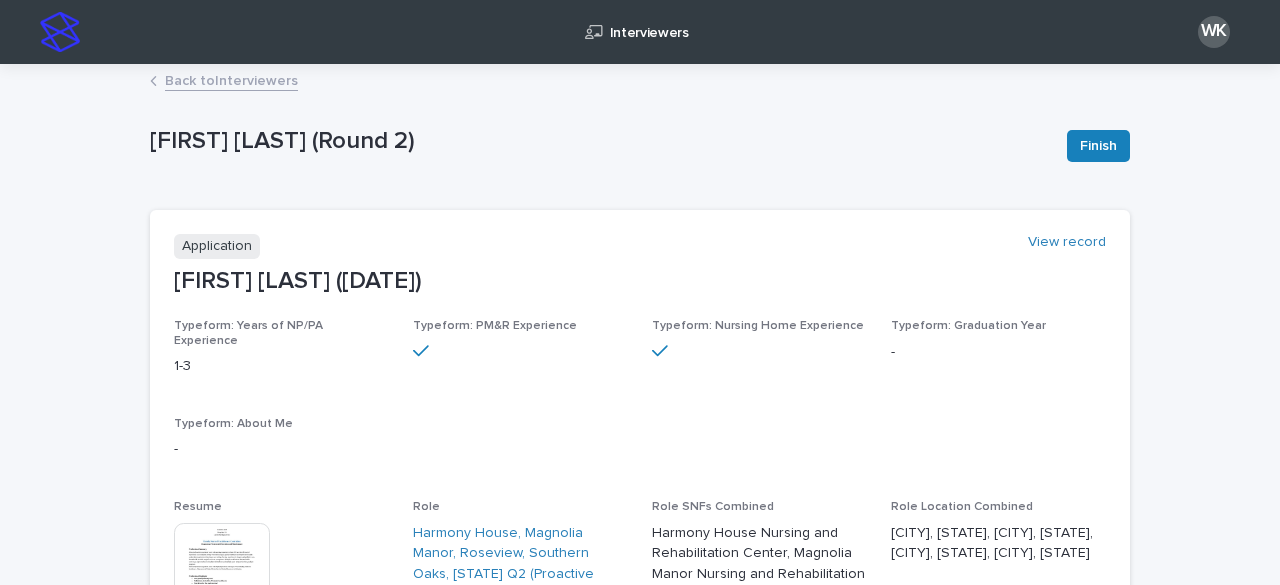 click on "[FIRST] [LAST] ([DATE])" at bounding box center [640, 281] 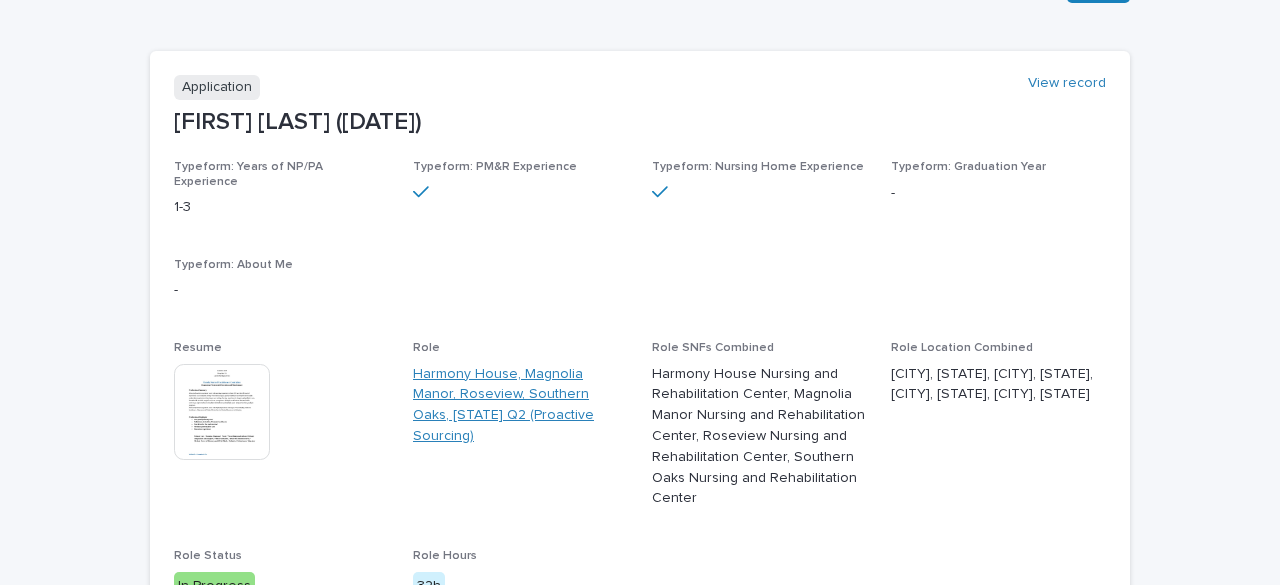 scroll, scrollTop: 200, scrollLeft: 0, axis: vertical 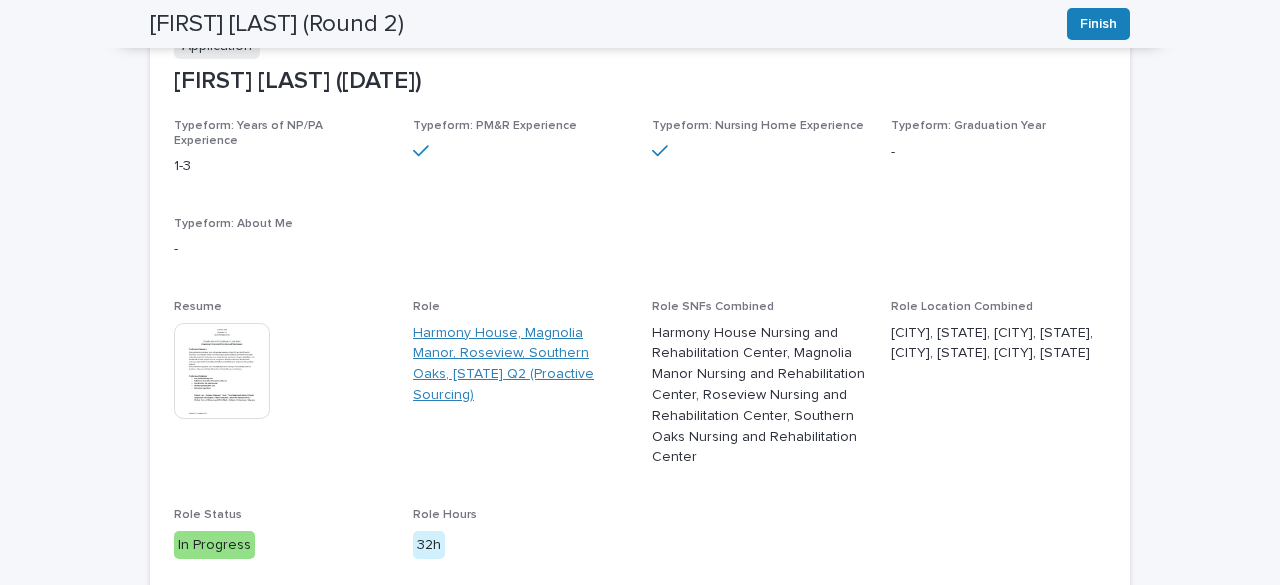 click on "Harmony House, Magnolia Manor, Roseview, Southern Oaks, [STATE] Q2 (Proactive Sourcing)" at bounding box center (520, 364) 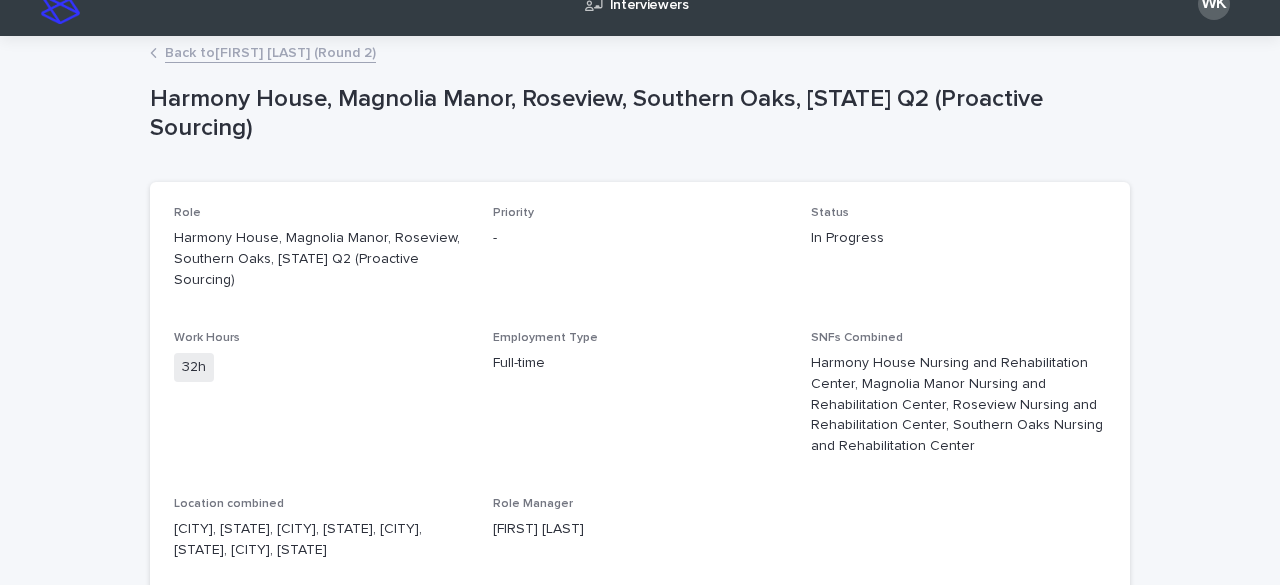 scroll, scrollTop: 0, scrollLeft: 0, axis: both 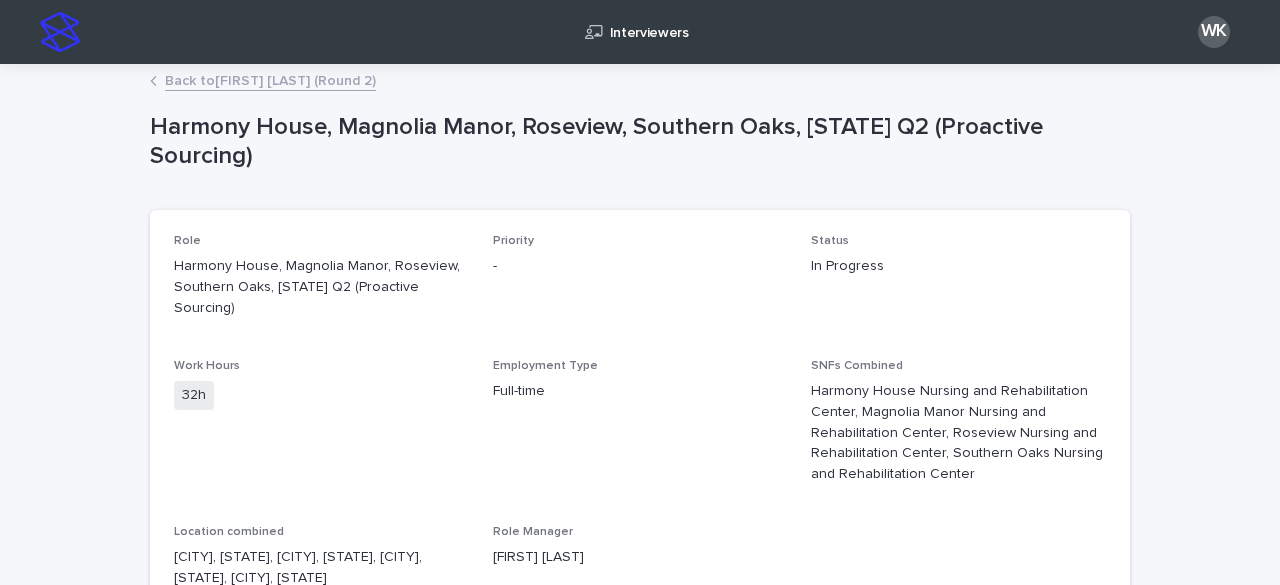 click on "Back to  [FIRST] [LAST] (Round 2)" at bounding box center (270, 79) 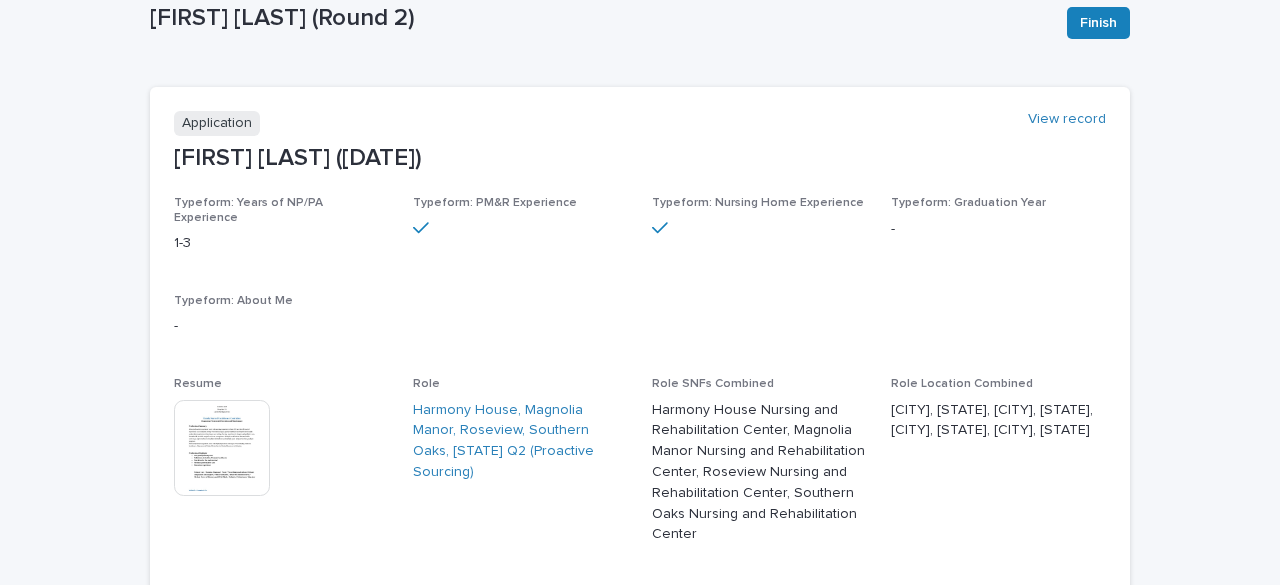 scroll, scrollTop: 200, scrollLeft: 0, axis: vertical 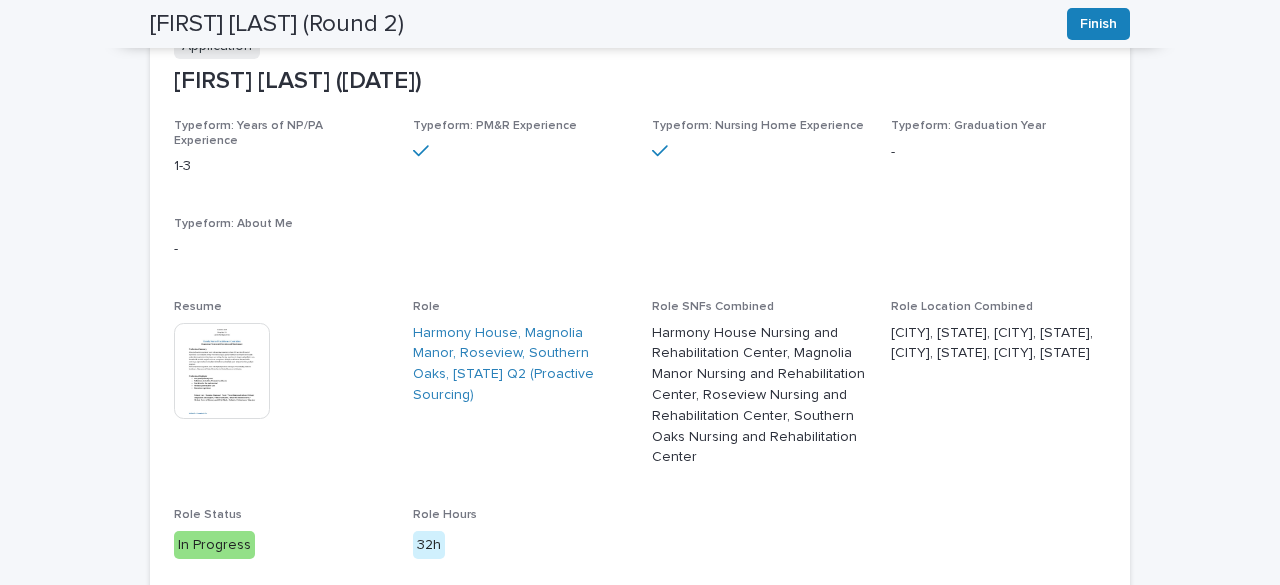 click at bounding box center (222, 371) 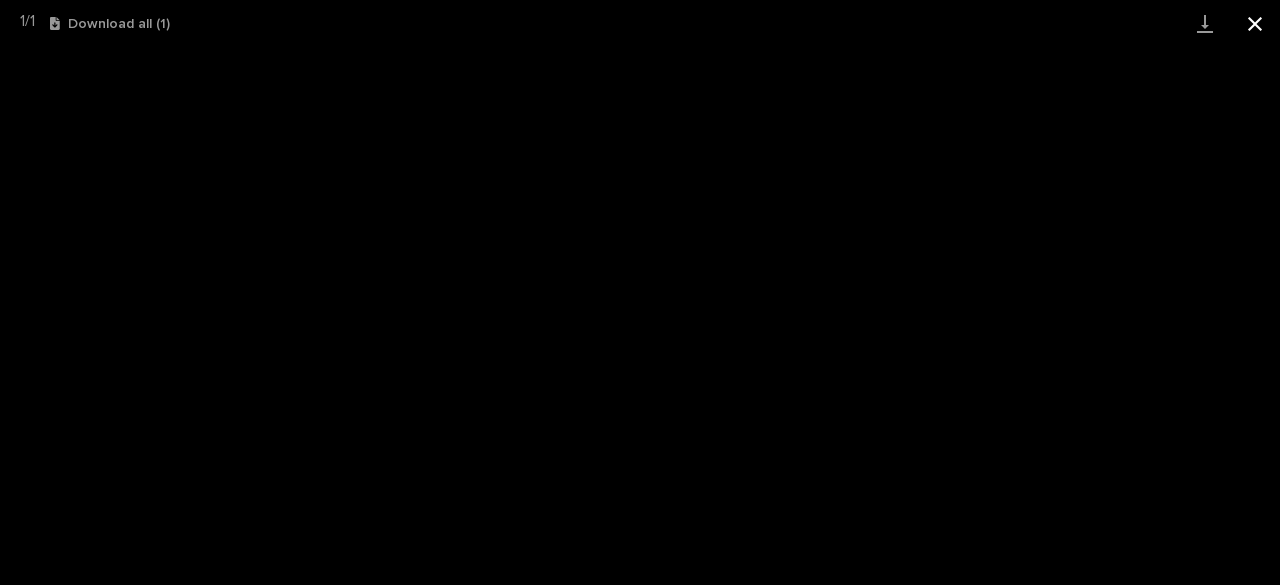 click at bounding box center (1255, 23) 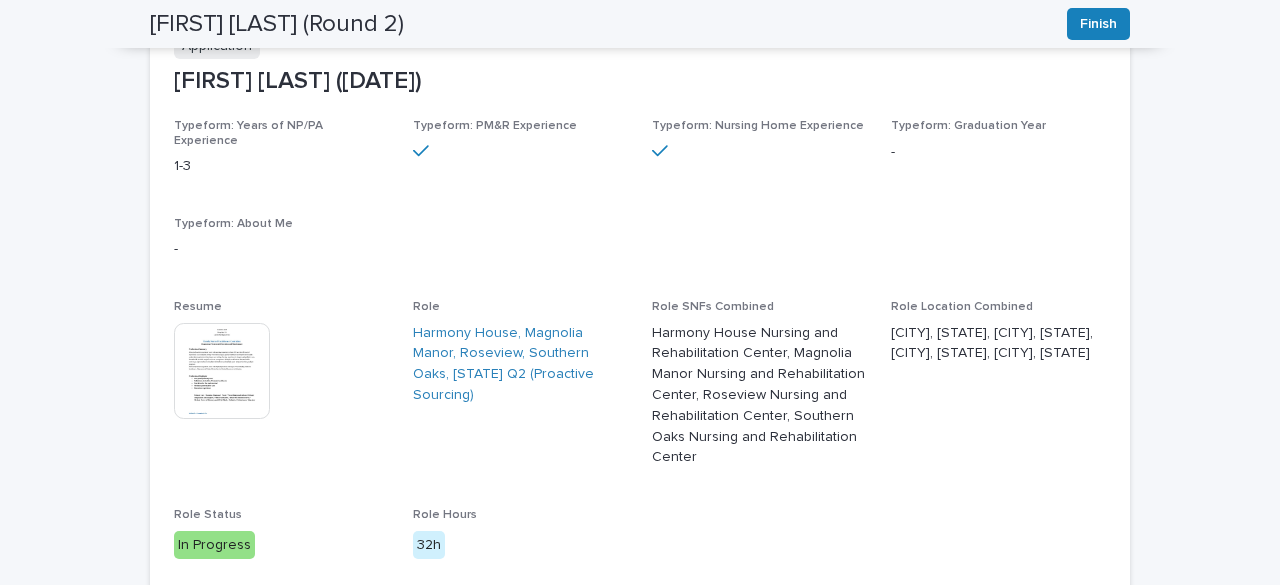 click at bounding box center (222, 371) 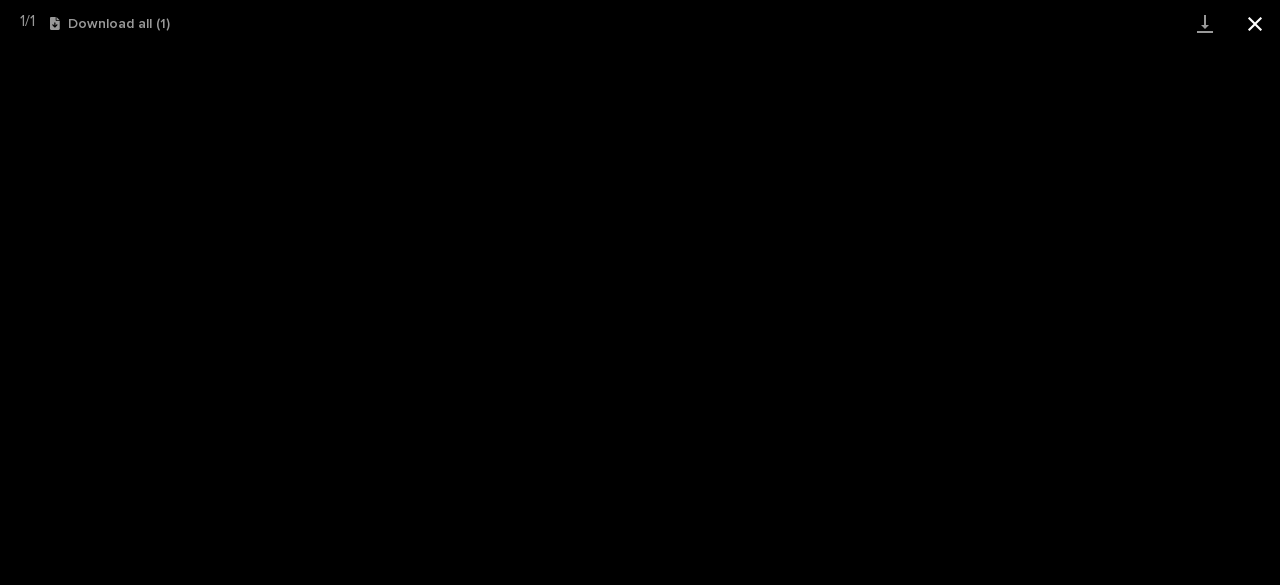 click at bounding box center (1255, 23) 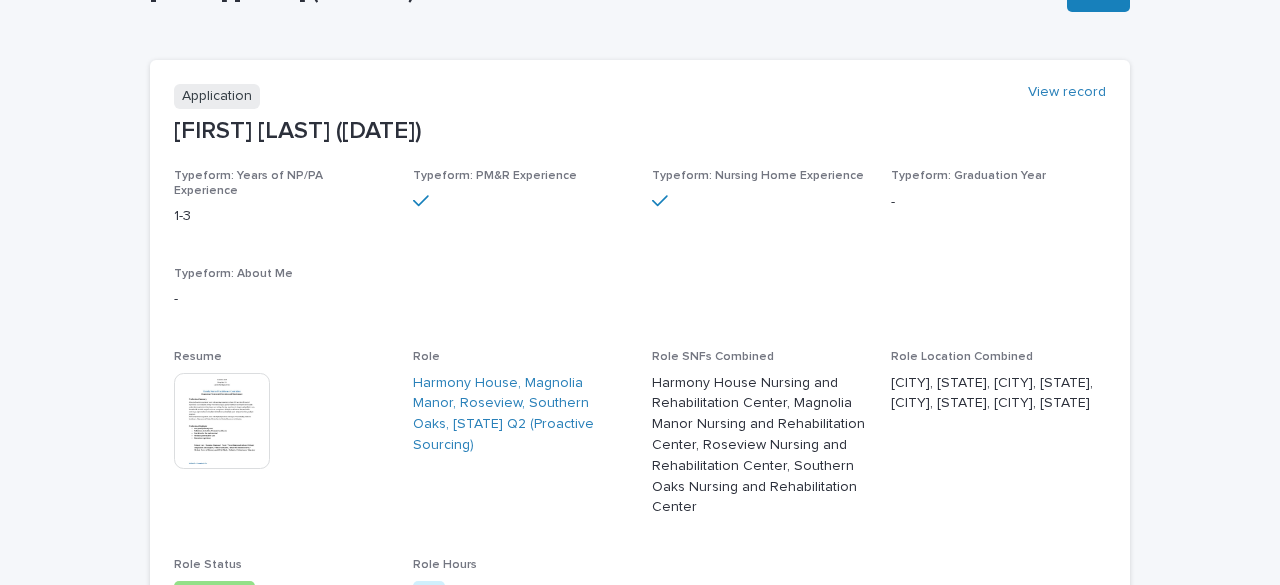 scroll, scrollTop: 400, scrollLeft: 0, axis: vertical 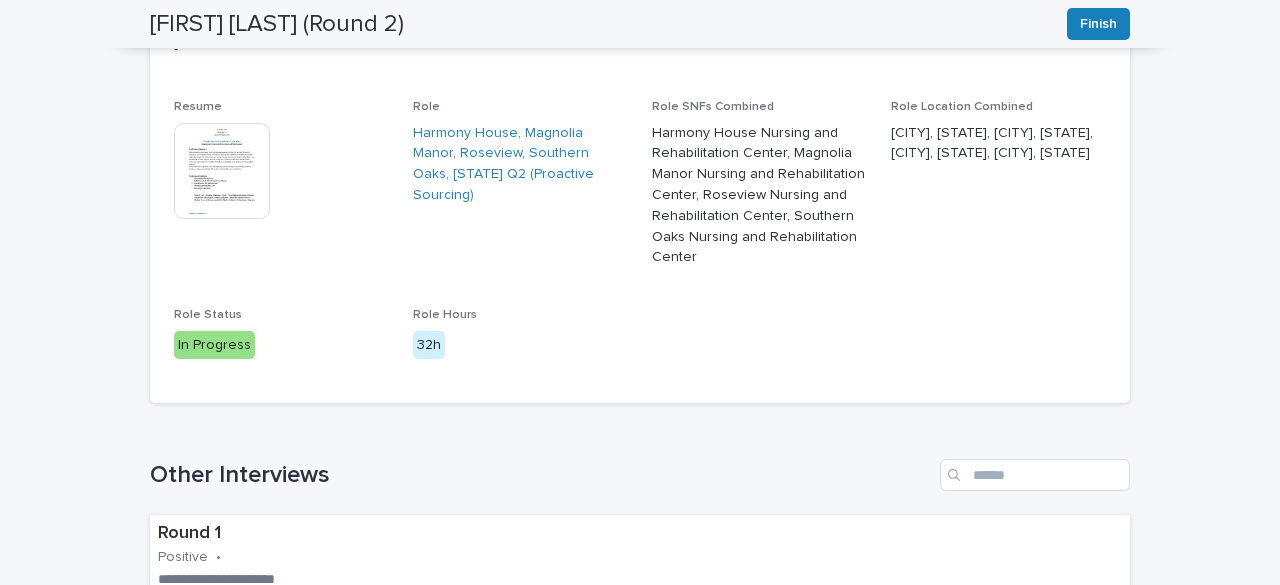 click at bounding box center [222, 171] 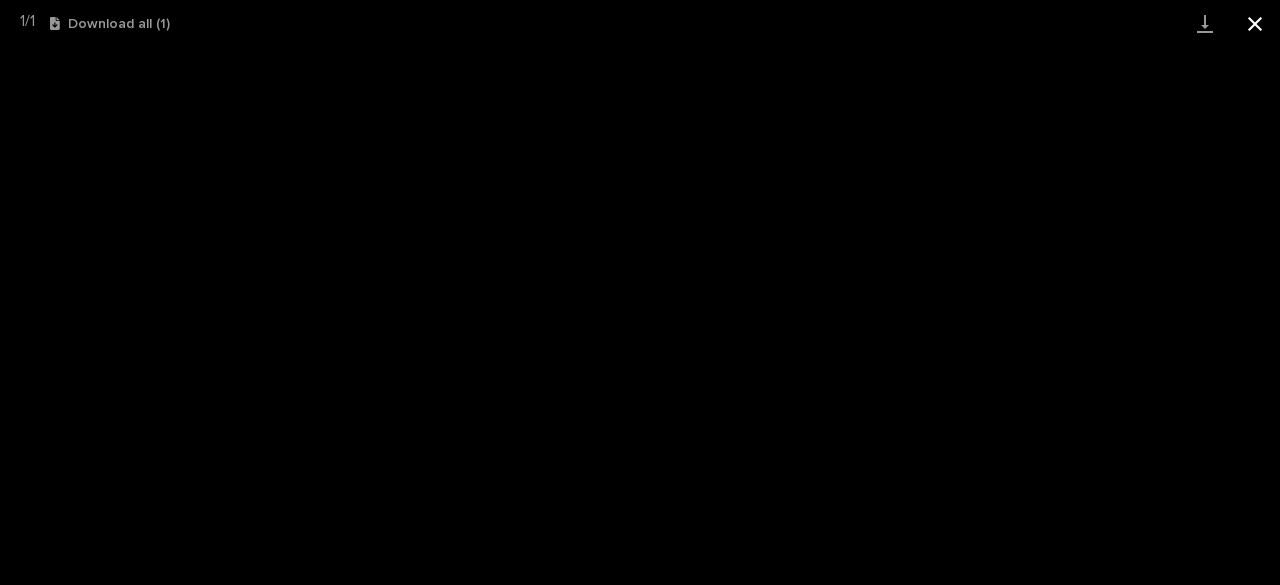 click at bounding box center (1255, 23) 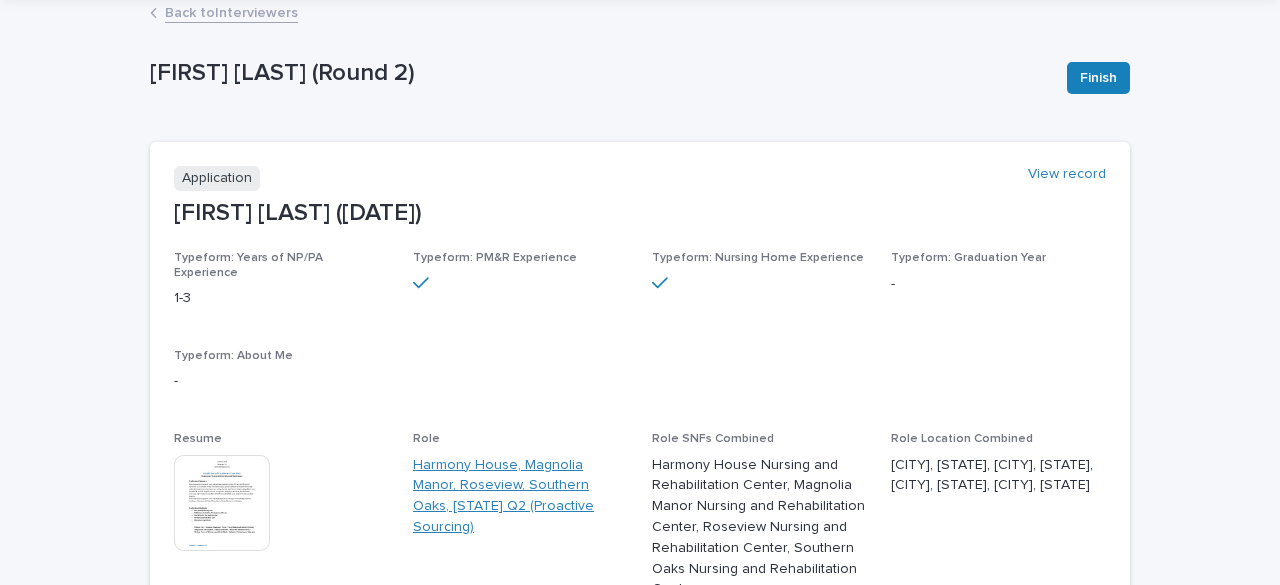 scroll, scrollTop: 100, scrollLeft: 0, axis: vertical 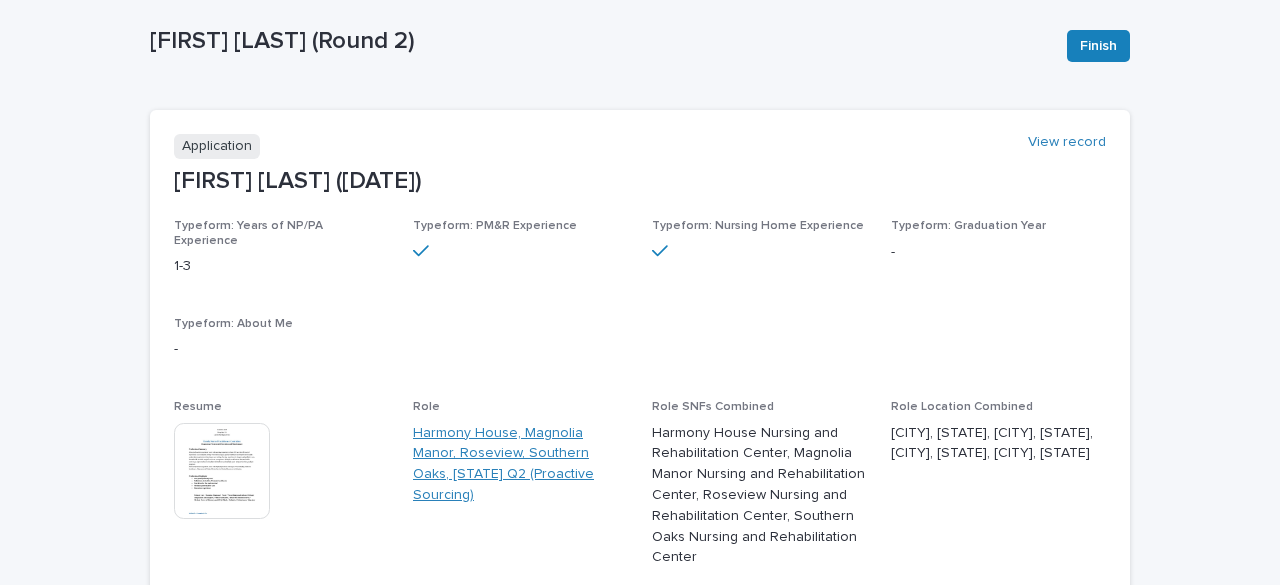 click on "Harmony House, Magnolia Manor, Roseview, Southern Oaks, [STATE] Q2 (Proactive Sourcing)" at bounding box center [520, 464] 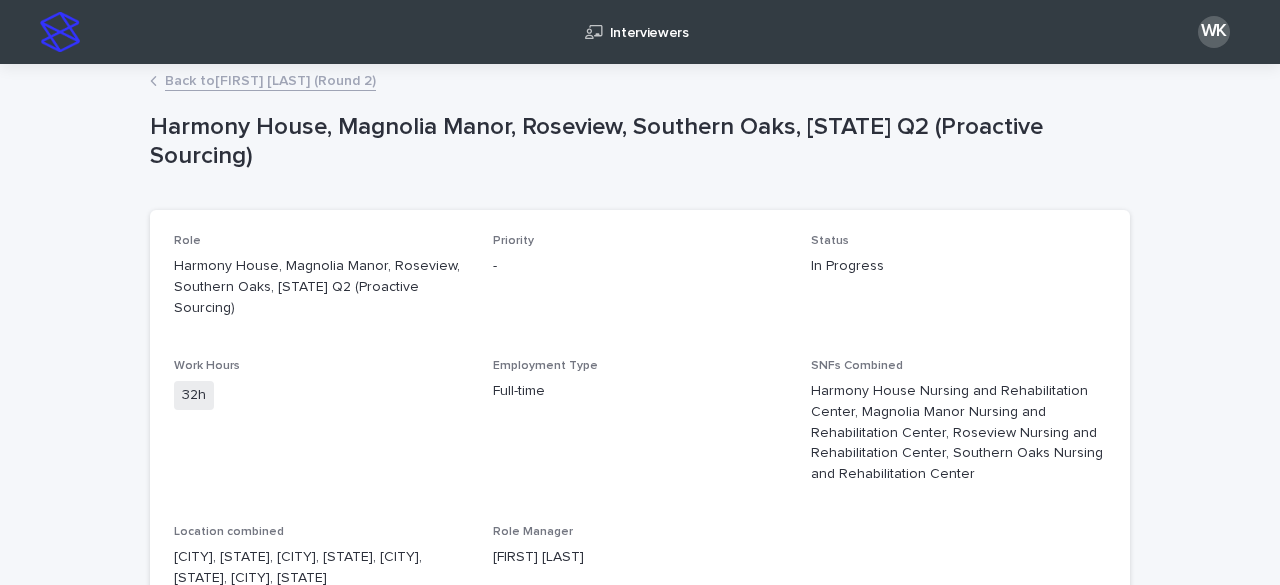 scroll, scrollTop: 200, scrollLeft: 0, axis: vertical 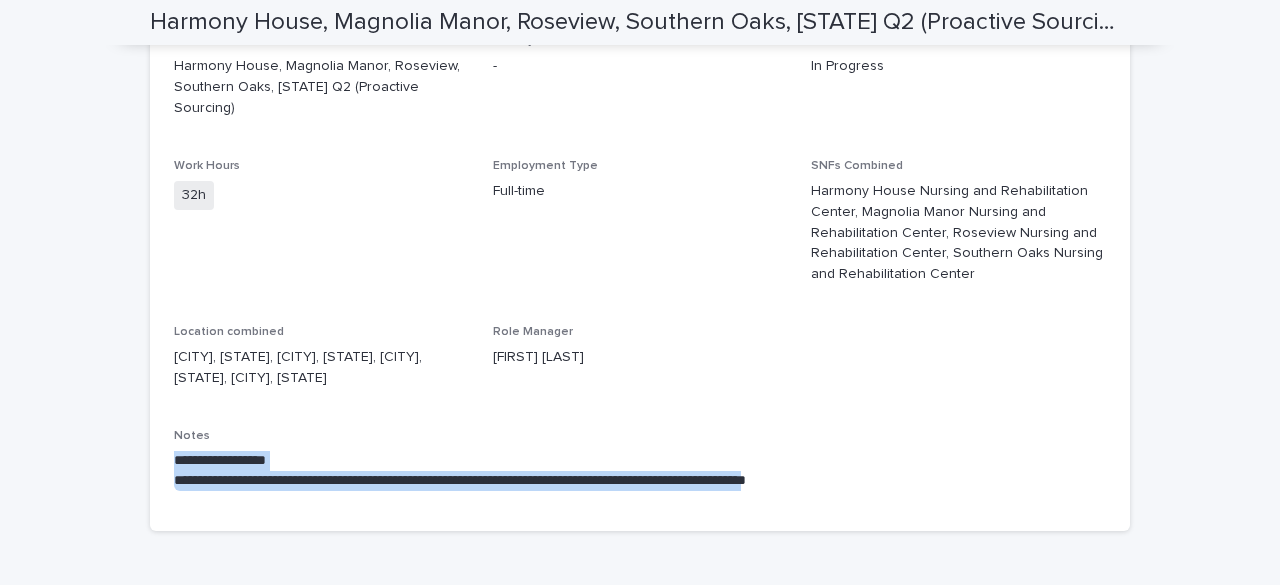 drag, startPoint x: 844, startPoint y: 464, endPoint x: 148, endPoint y: 427, distance: 696.9828 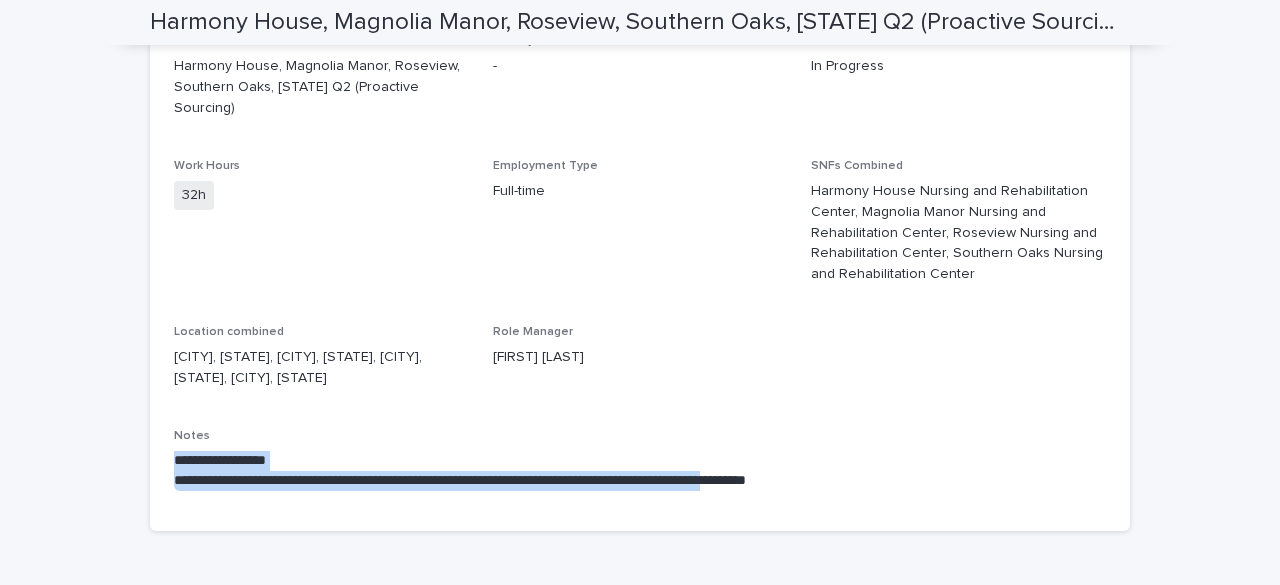 drag, startPoint x: 162, startPoint y: 433, endPoint x: 796, endPoint y: 479, distance: 635.66656 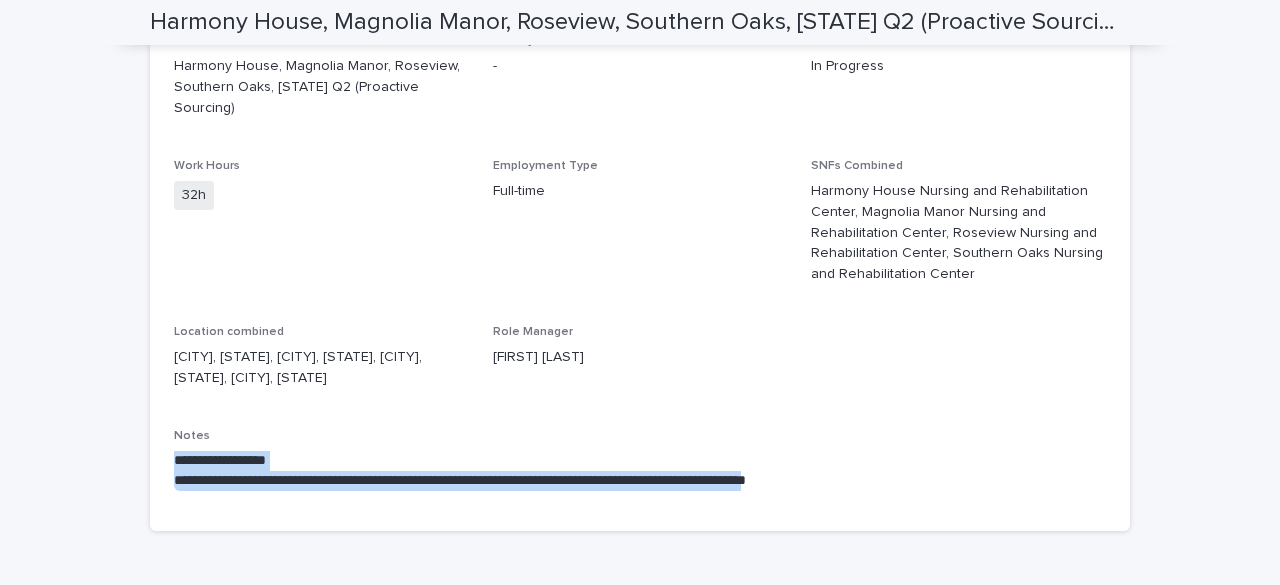 drag, startPoint x: 844, startPoint y: 462, endPoint x: 132, endPoint y: 439, distance: 712.3714 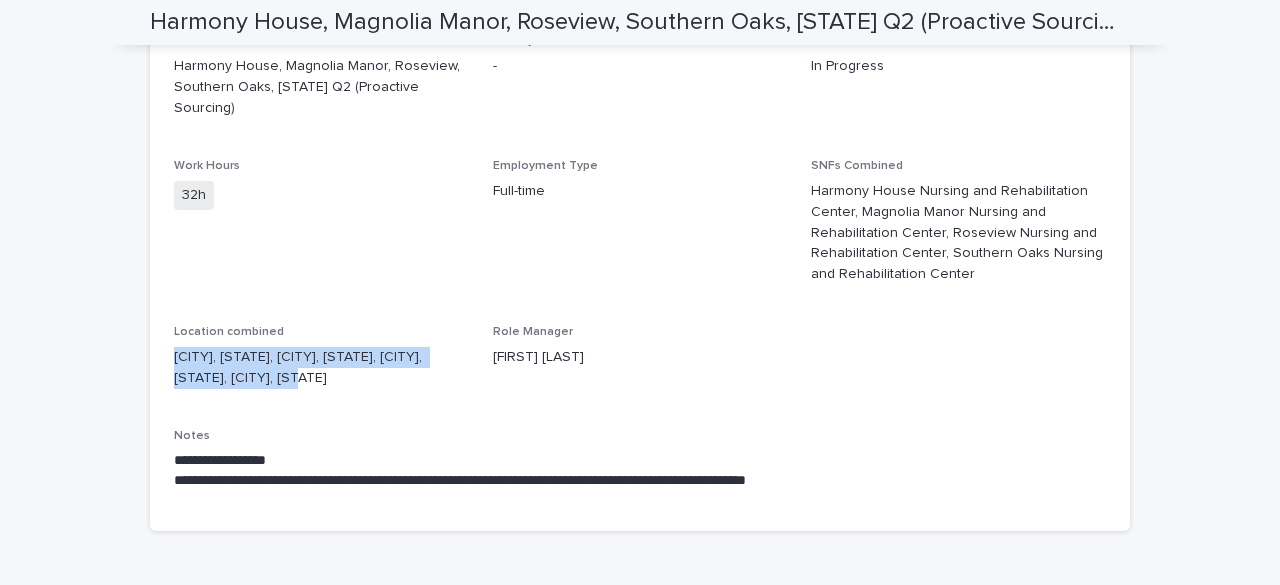 drag, startPoint x: 166, startPoint y: 328, endPoint x: 384, endPoint y: 363, distance: 220.79176 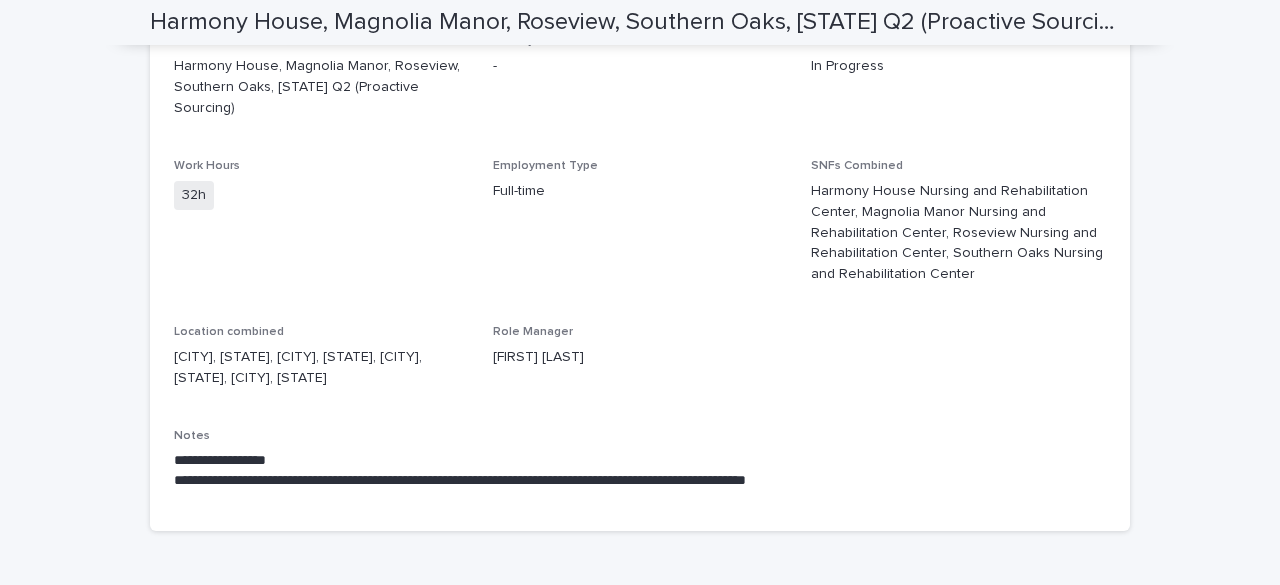 click on "Location combined" at bounding box center (321, 332) 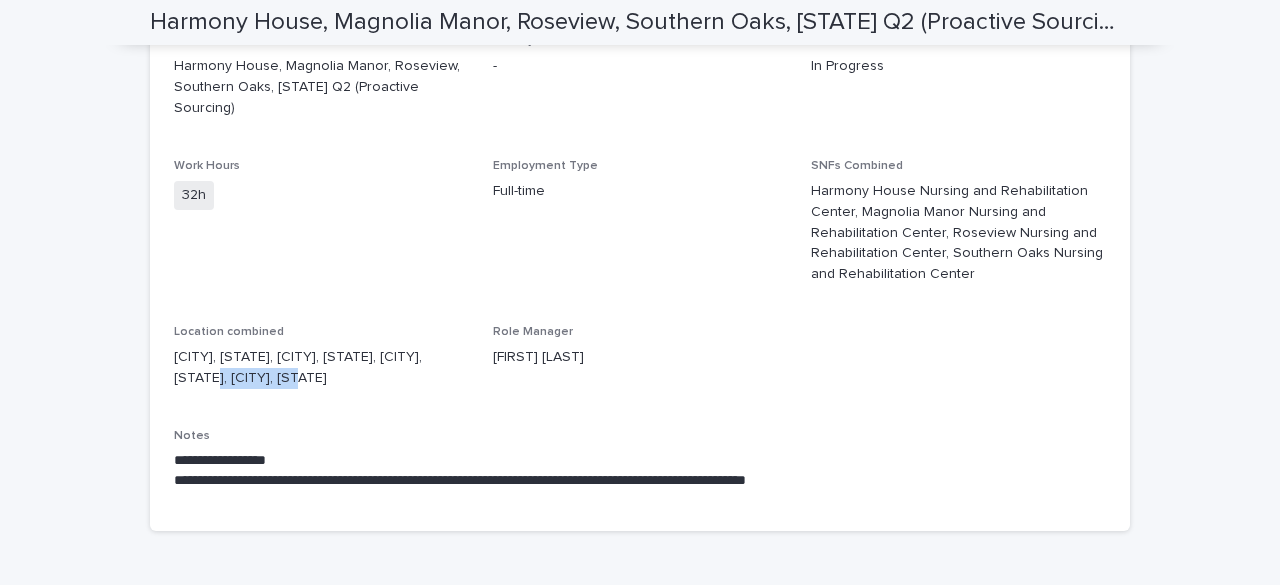 drag, startPoint x: 271, startPoint y: 353, endPoint x: 149, endPoint y: 348, distance: 122.10242 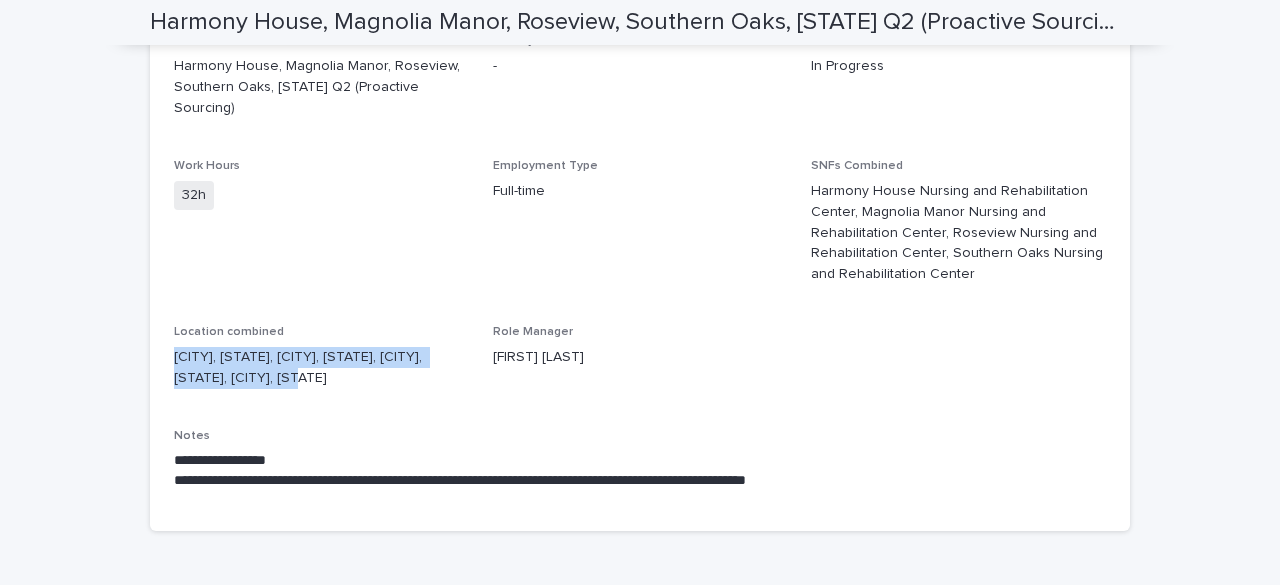 drag, startPoint x: 145, startPoint y: 341, endPoint x: 430, endPoint y: 368, distance: 286.2761 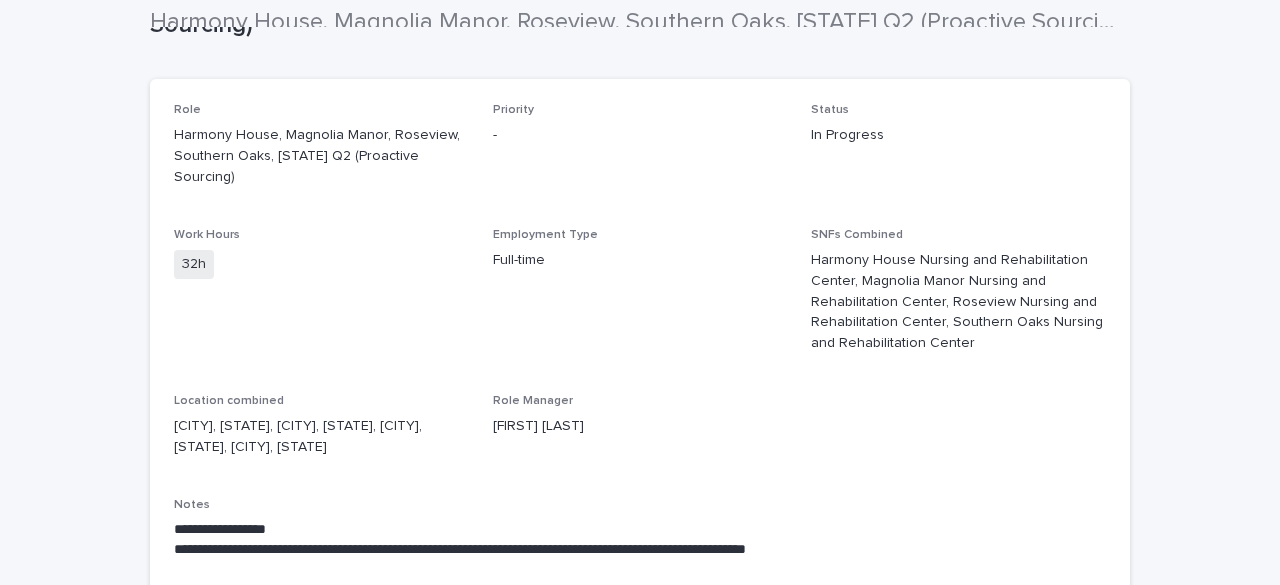 scroll, scrollTop: 100, scrollLeft: 0, axis: vertical 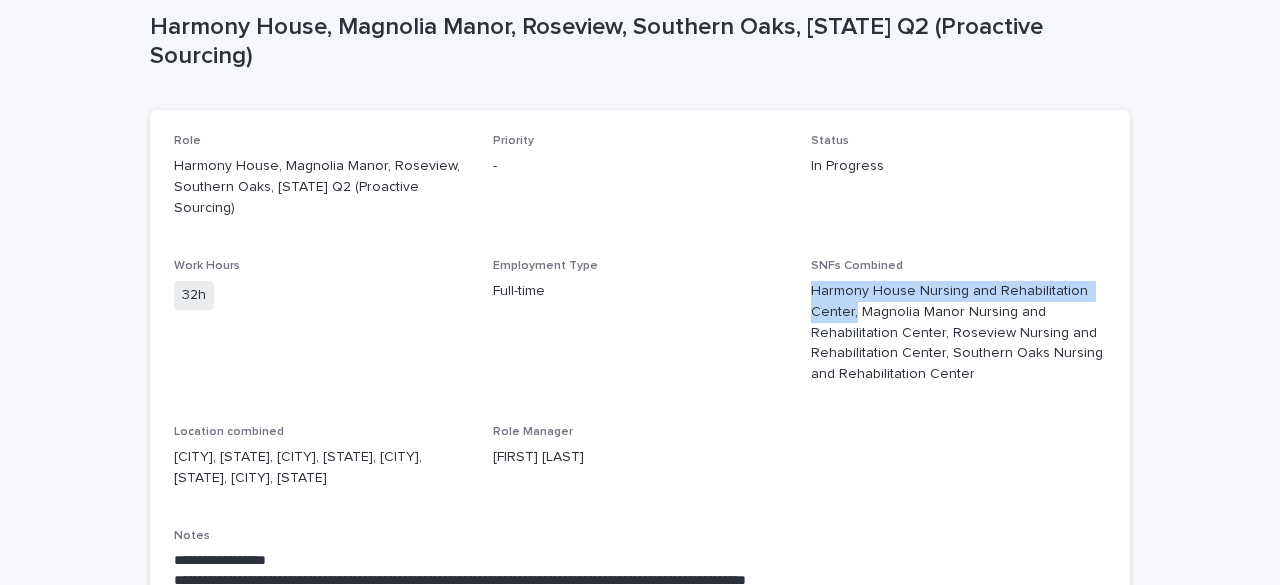 drag, startPoint x: 803, startPoint y: 266, endPoint x: 846, endPoint y: 287, distance: 47.853943 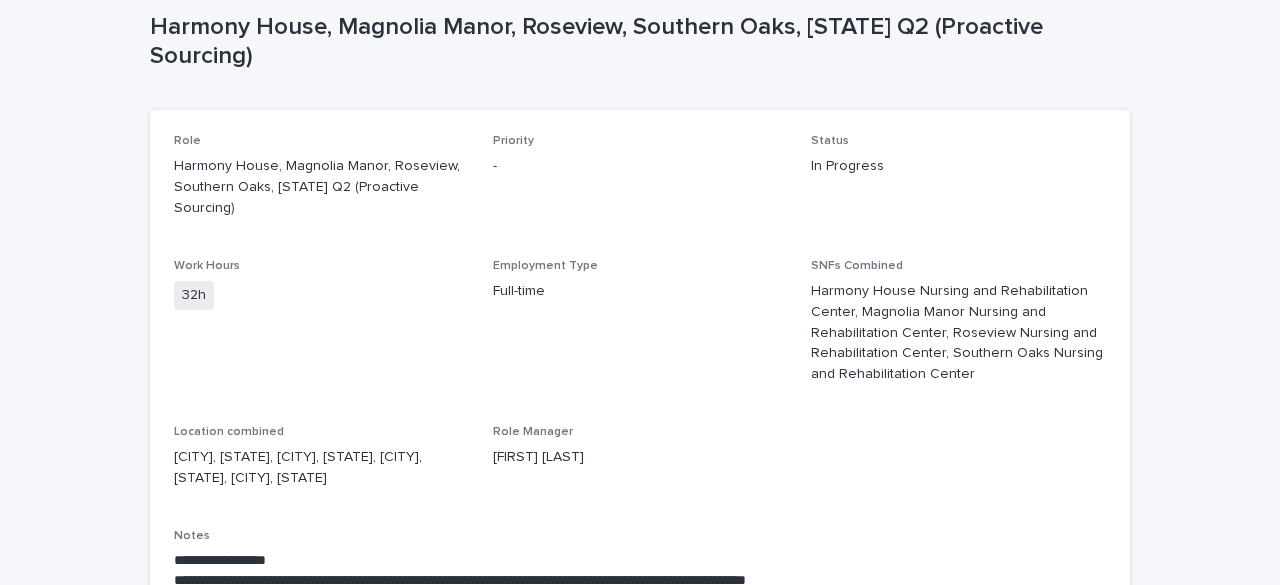 click on "Harmony House Nursing and Rehabilitation Center, Magnolia Manor Nursing and Rehabilitation Center, Roseview Nursing and Rehabilitation Center, Southern Oaks Nursing and Rehabilitation Center" at bounding box center (958, 333) 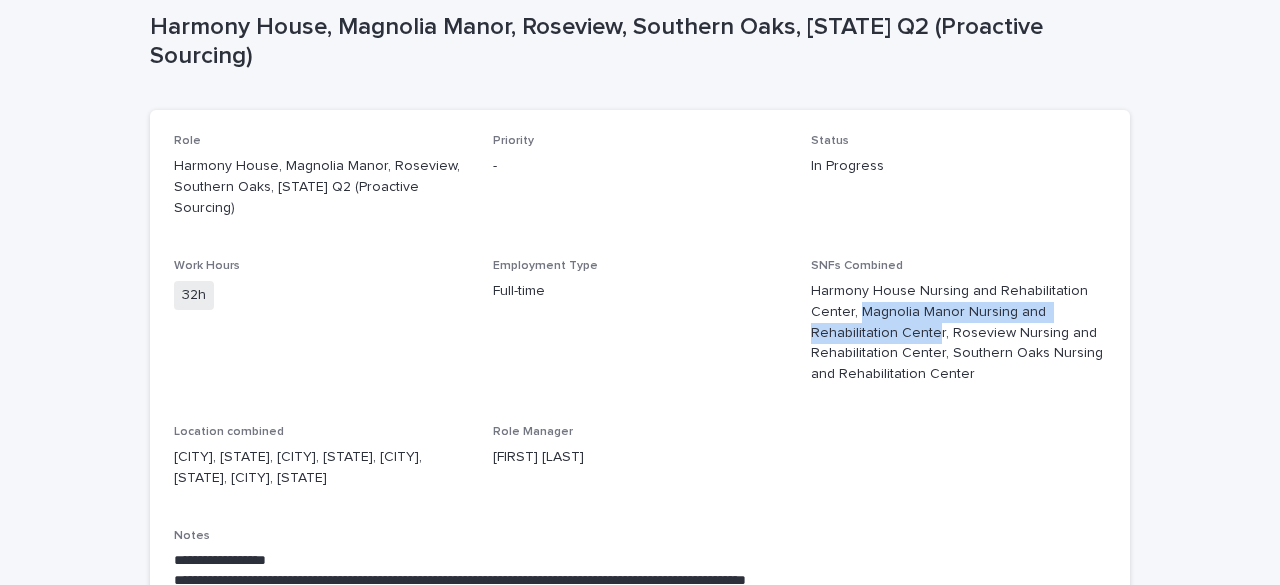 drag, startPoint x: 854, startPoint y: 288, endPoint x: 926, endPoint y: 309, distance: 75 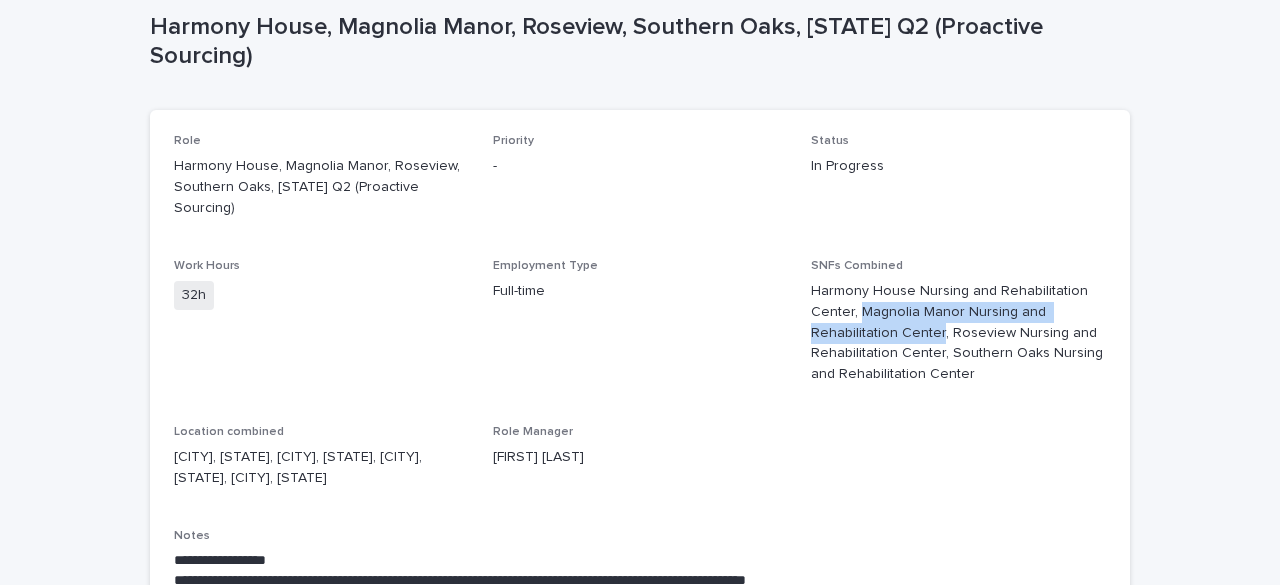 copy on "Magnolia Manor Nursing and Rehabilitation Center" 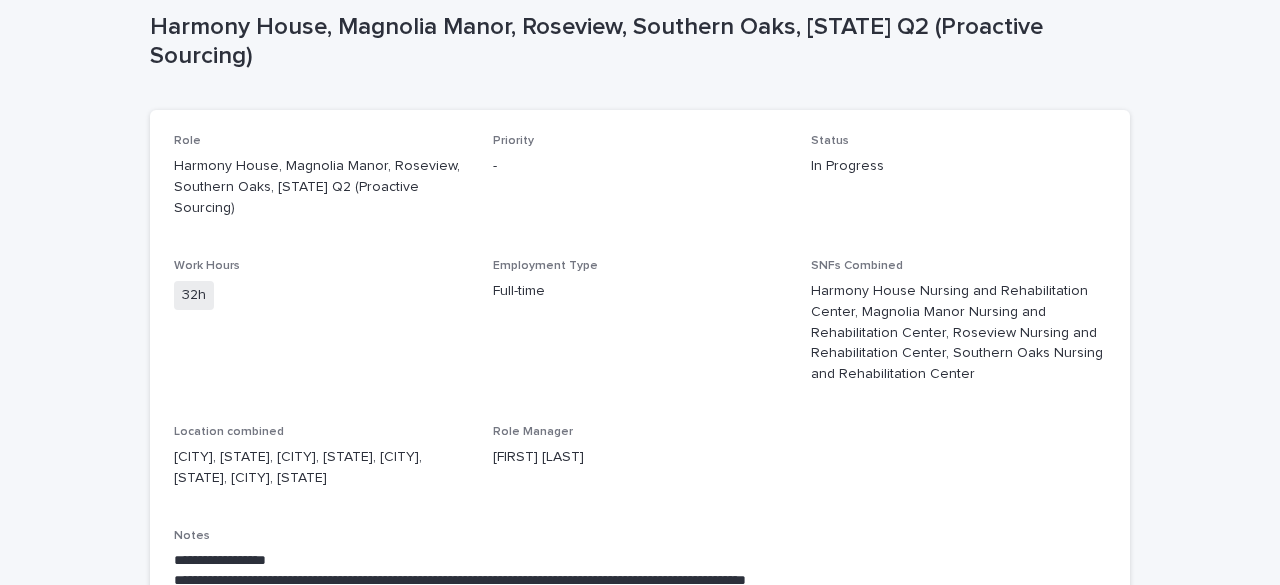 click on "Harmony House Nursing and Rehabilitation Center, Magnolia Manor Nursing and Rehabilitation Center, Roseview Nursing and Rehabilitation Center, Southern Oaks Nursing and Rehabilitation Center" at bounding box center [958, 333] 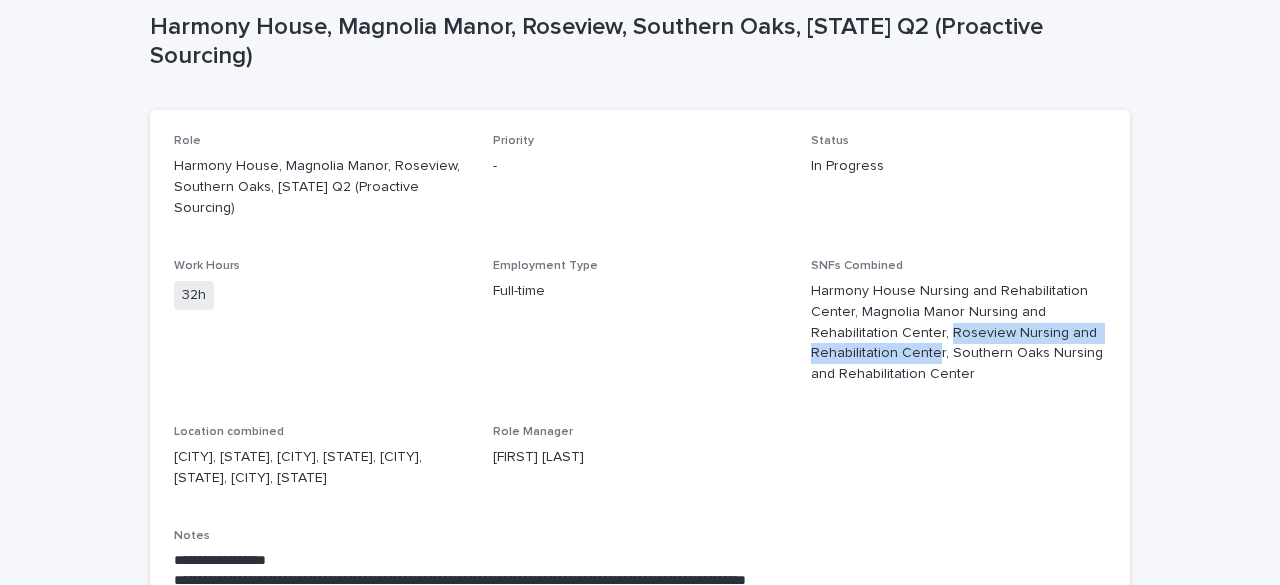 drag, startPoint x: 940, startPoint y: 307, endPoint x: 925, endPoint y: 329, distance: 26.627054 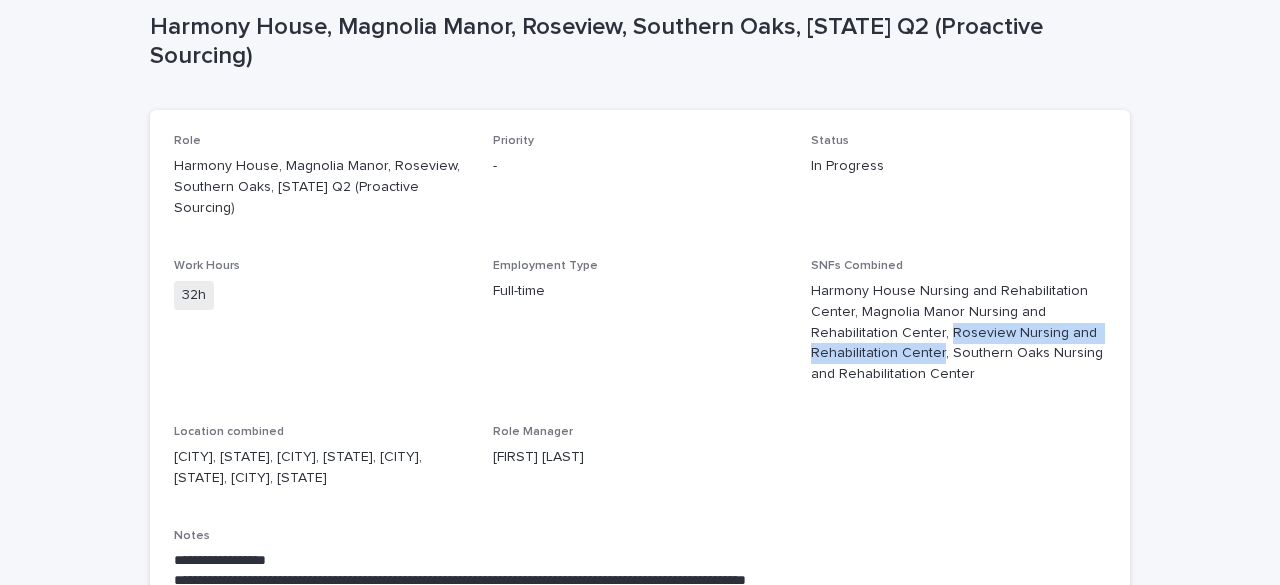 copy on "Roseview Nursing and Rehabilitation Center" 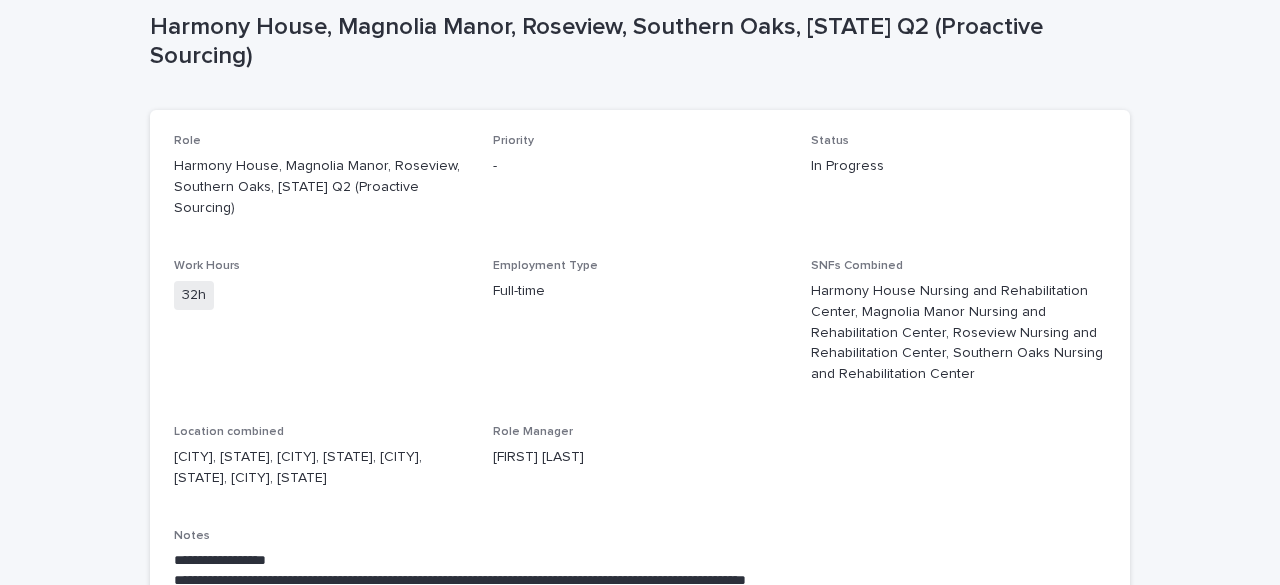 click on "Harmony House Nursing and Rehabilitation Center, Magnolia Manor Nursing and Rehabilitation Center, Roseview Nursing and Rehabilitation Center, Southern Oaks Nursing and Rehabilitation Center" at bounding box center (958, 333) 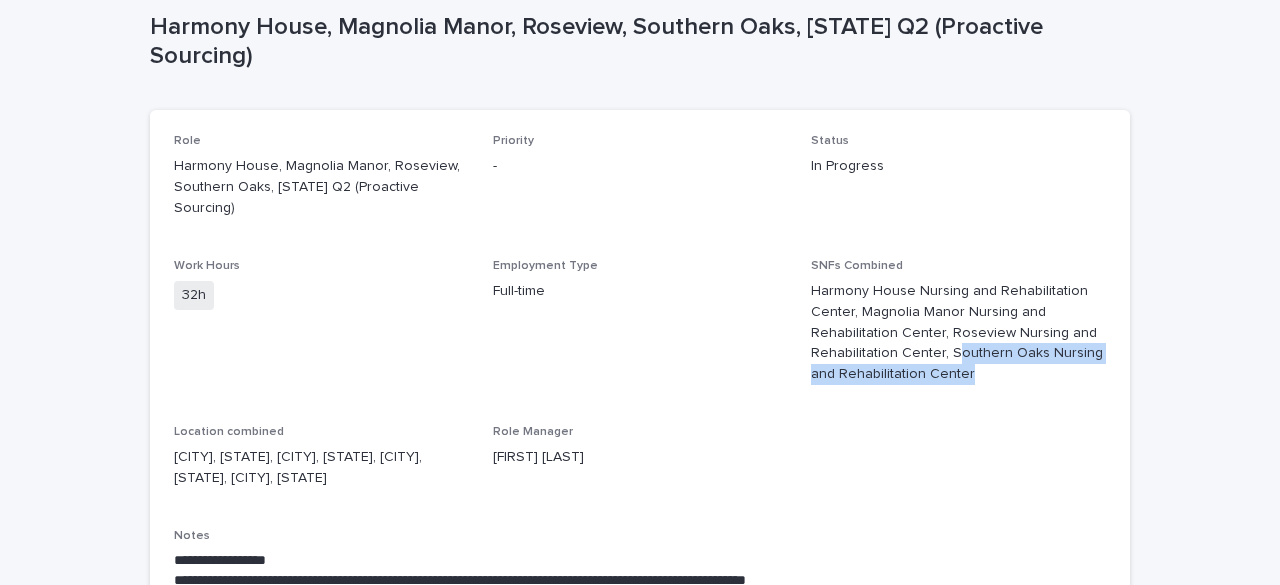 drag, startPoint x: 972, startPoint y: 353, endPoint x: 943, endPoint y: 331, distance: 36.40055 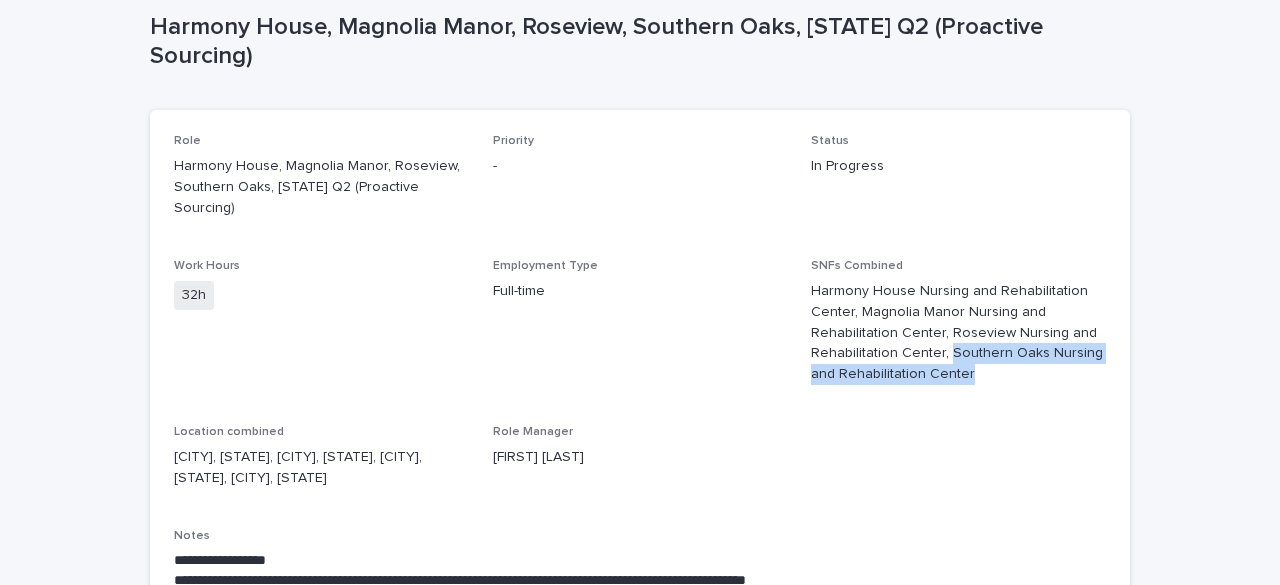 copy on "Southern Oaks Nursing and Rehabilitation Center" 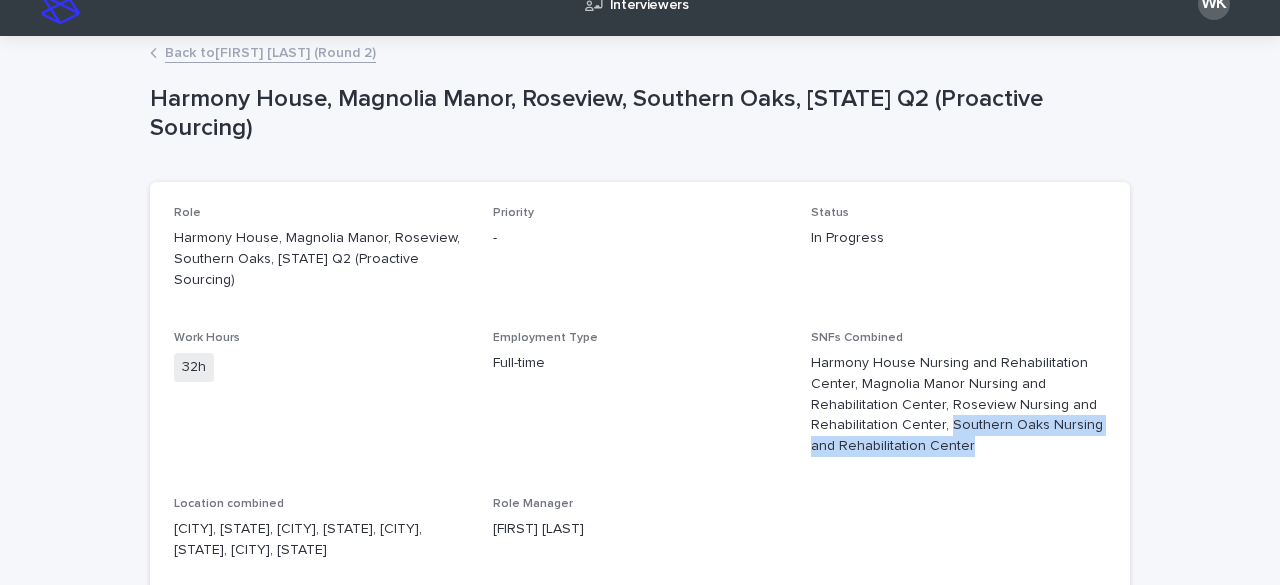 scroll, scrollTop: 0, scrollLeft: 0, axis: both 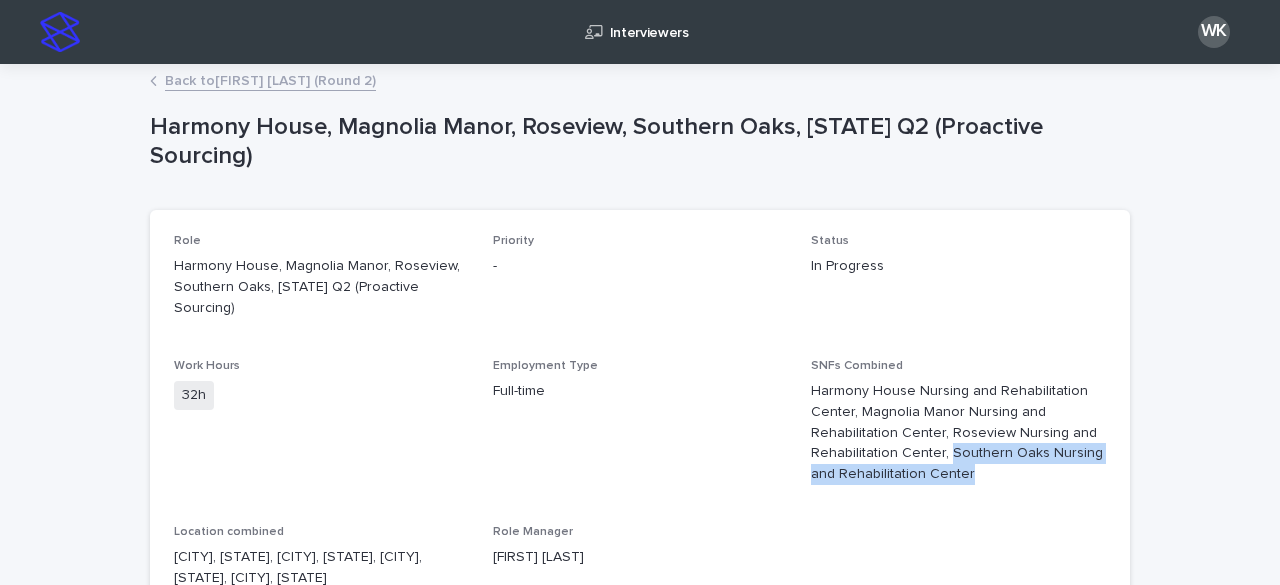 click on "Back to  [FIRST] [LAST] (Round 2)" at bounding box center (270, 79) 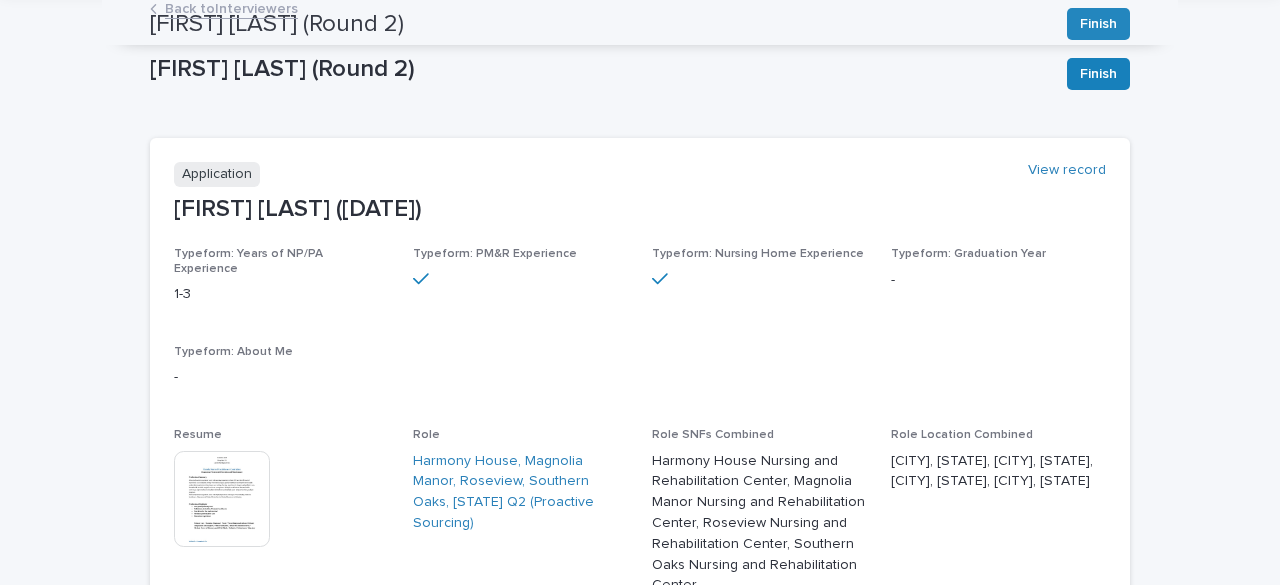 scroll, scrollTop: 0, scrollLeft: 0, axis: both 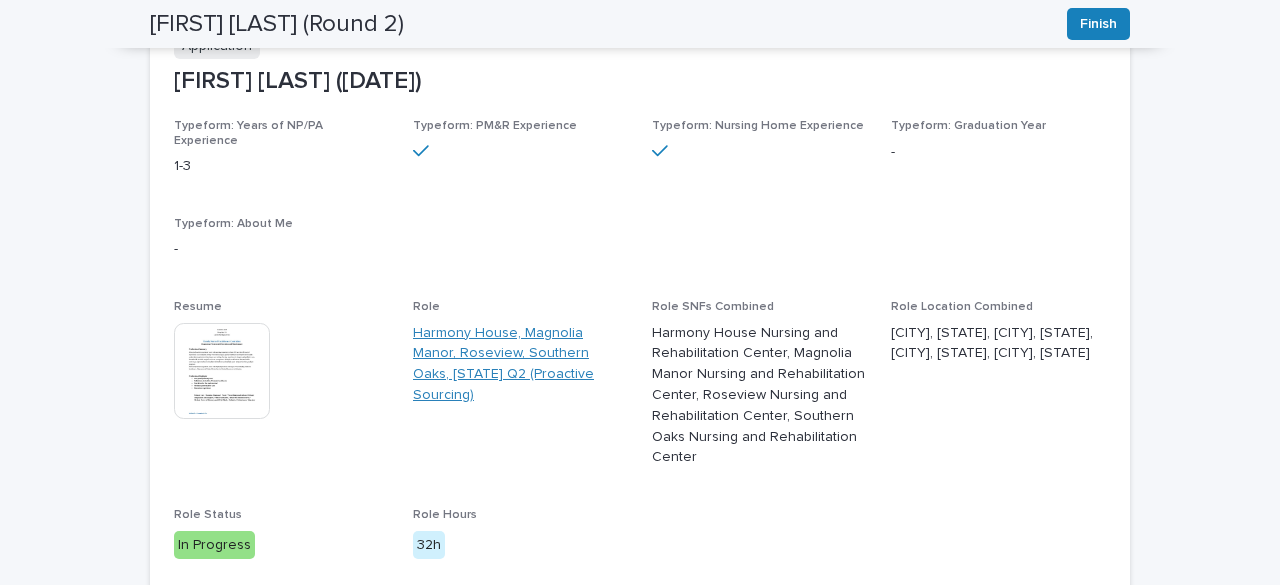 click on "Harmony House, Magnolia Manor, Roseview, Southern Oaks, [STATE] Q2 (Proactive Sourcing)" at bounding box center (520, 364) 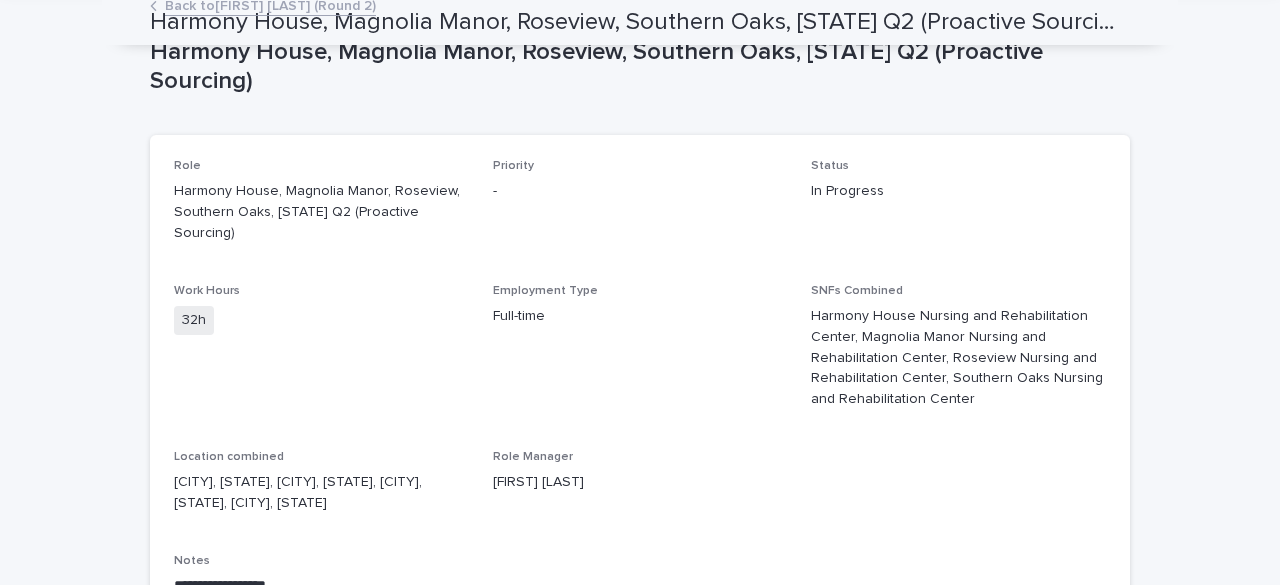 scroll, scrollTop: 0, scrollLeft: 0, axis: both 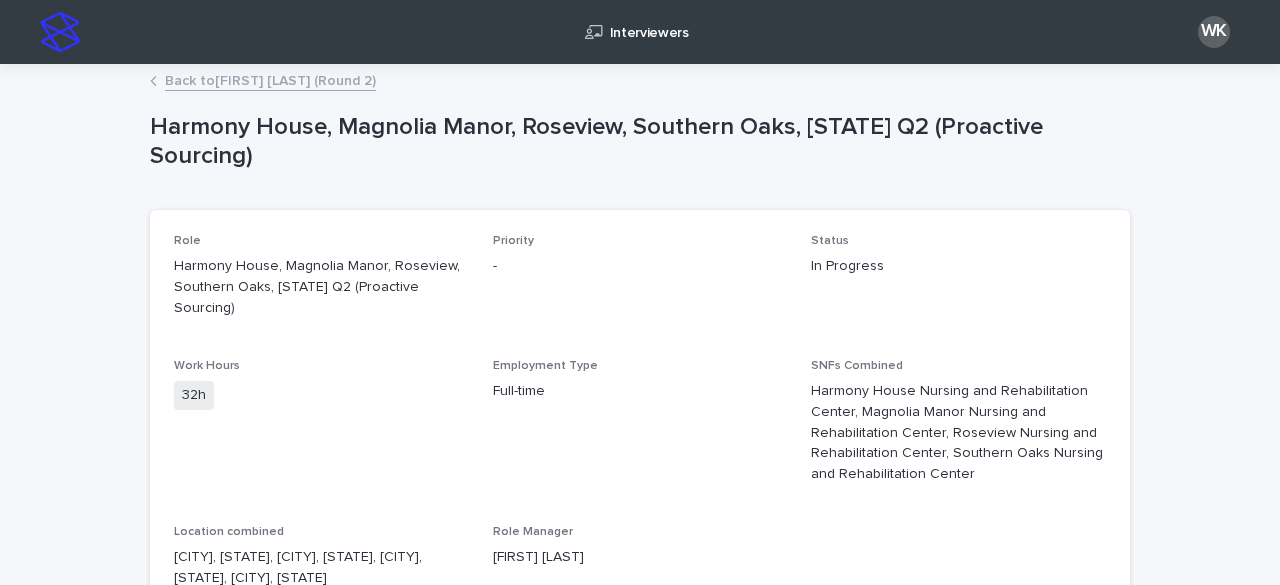 click on "Back to  [FIRST] [LAST] (Round 2)" at bounding box center (270, 79) 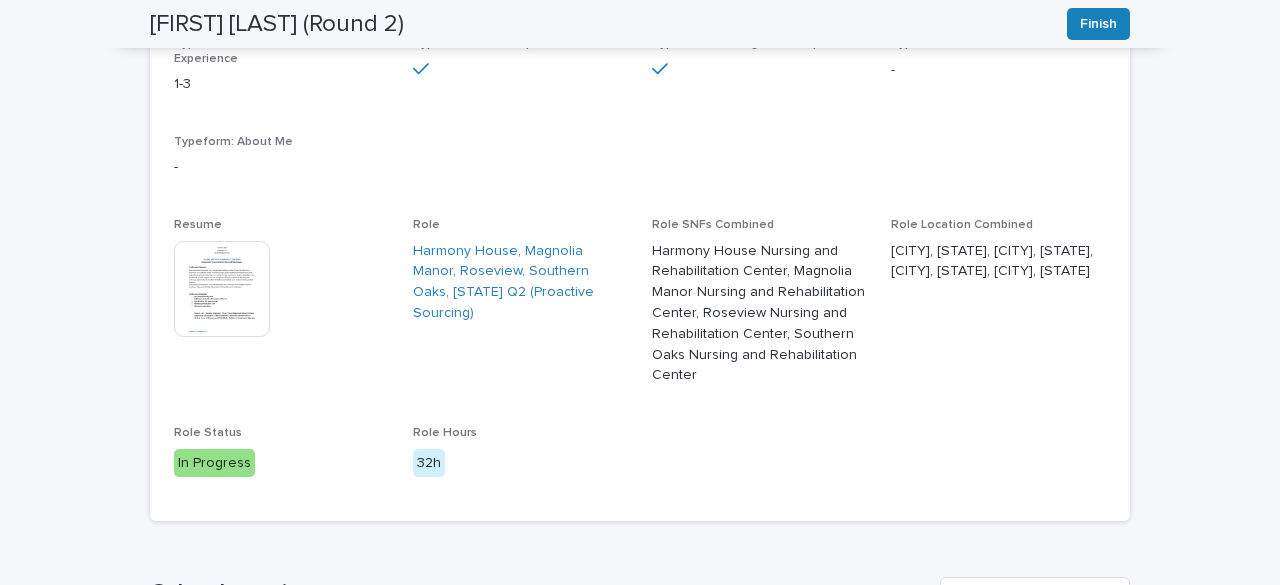 scroll, scrollTop: 100, scrollLeft: 0, axis: vertical 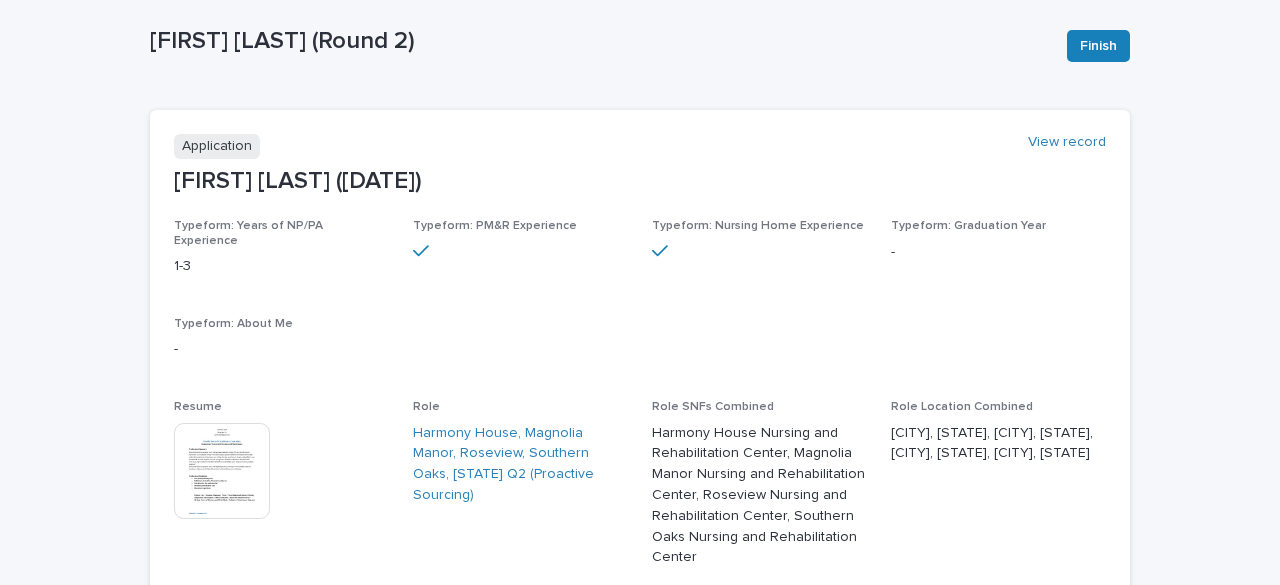 click at bounding box center (222, 471) 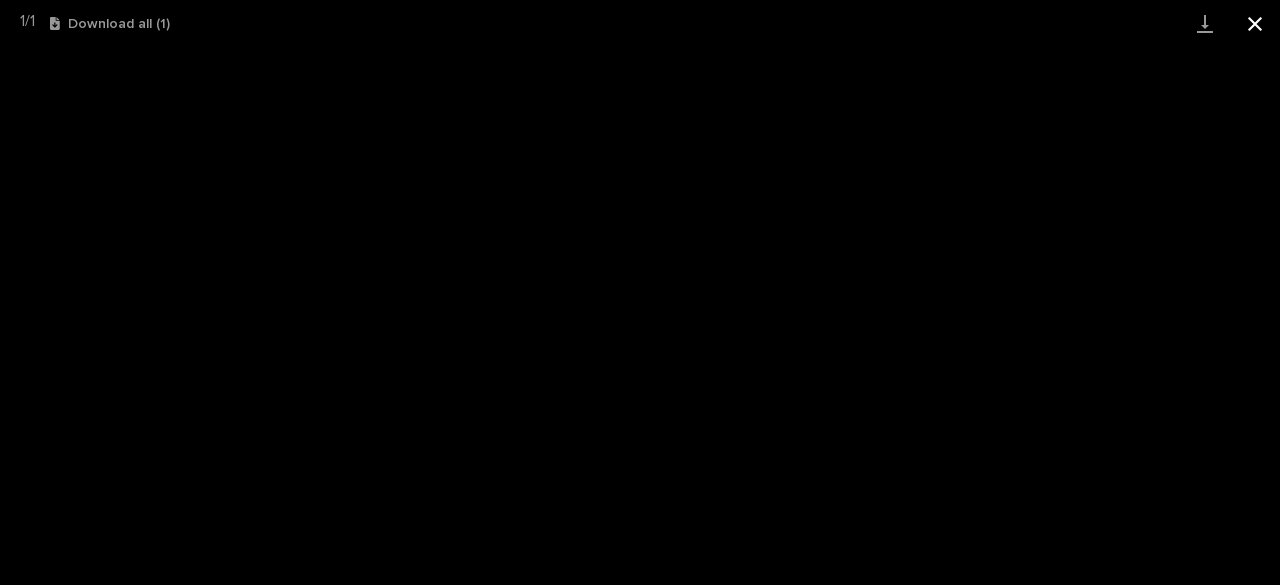 click at bounding box center (1255, 23) 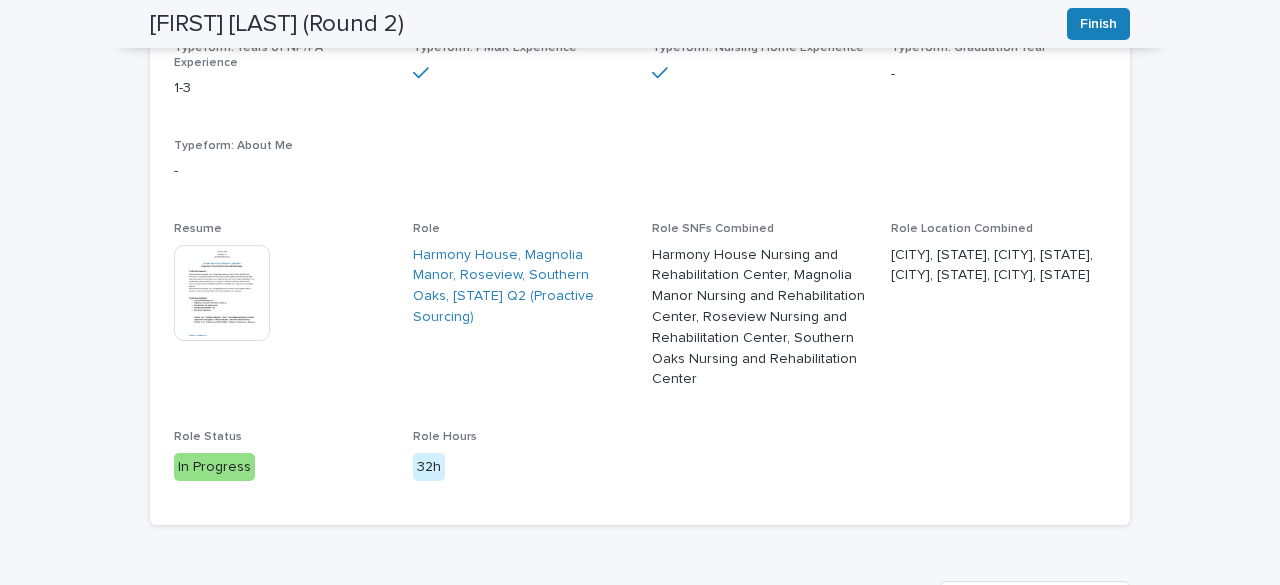 scroll, scrollTop: 0, scrollLeft: 0, axis: both 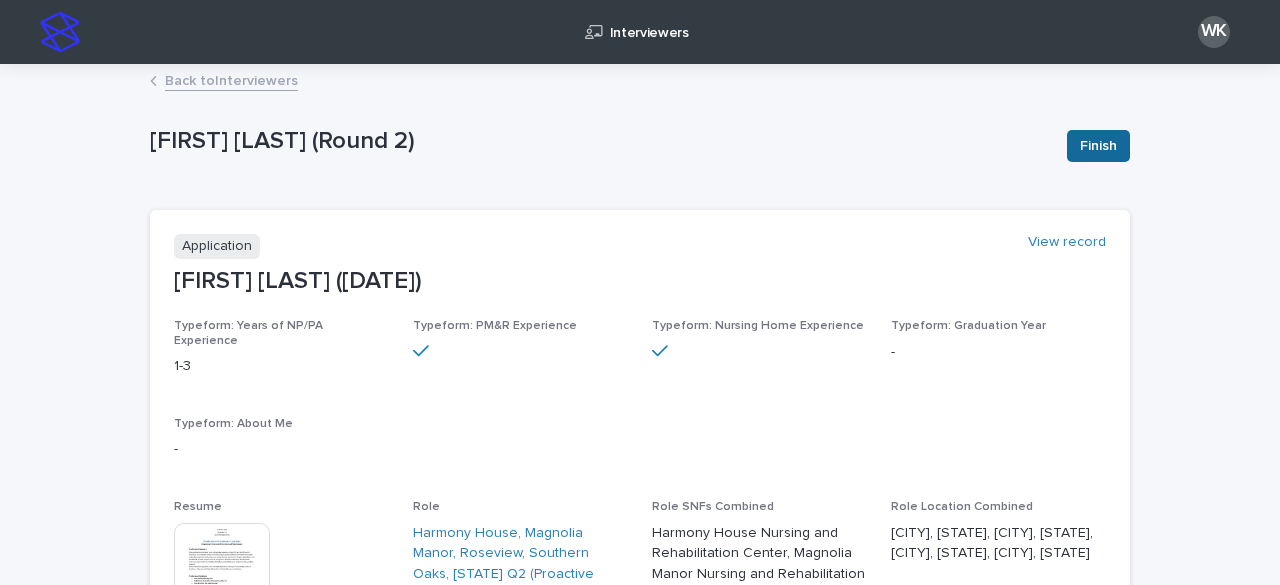 click on "Finish" at bounding box center (1098, 146) 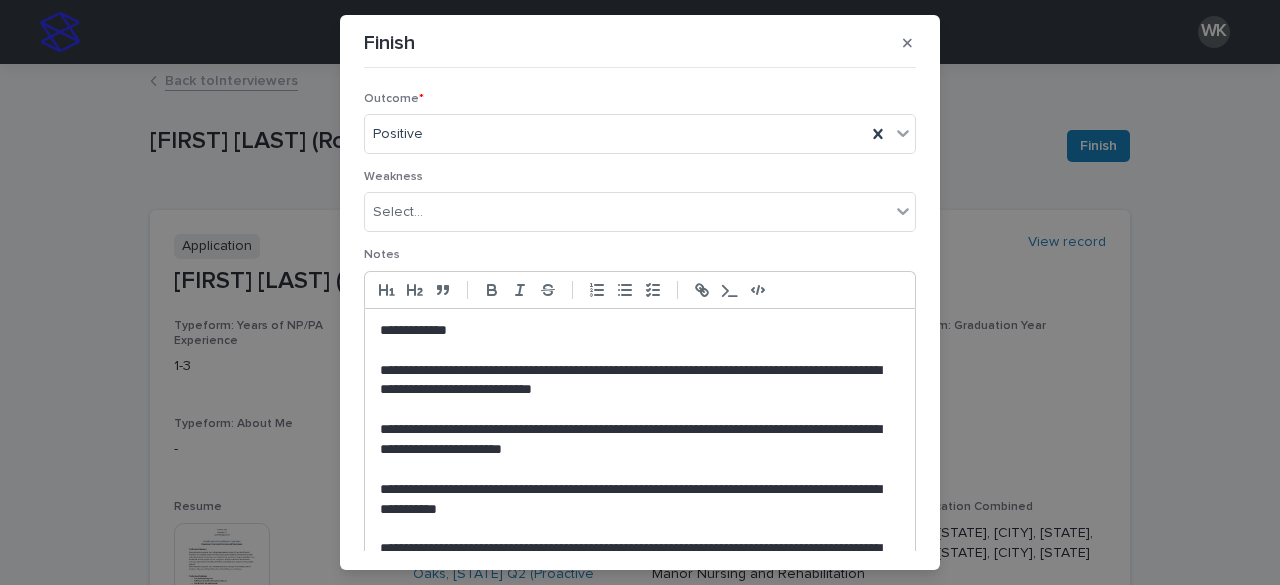 click on "**********" at bounding box center (635, 381) 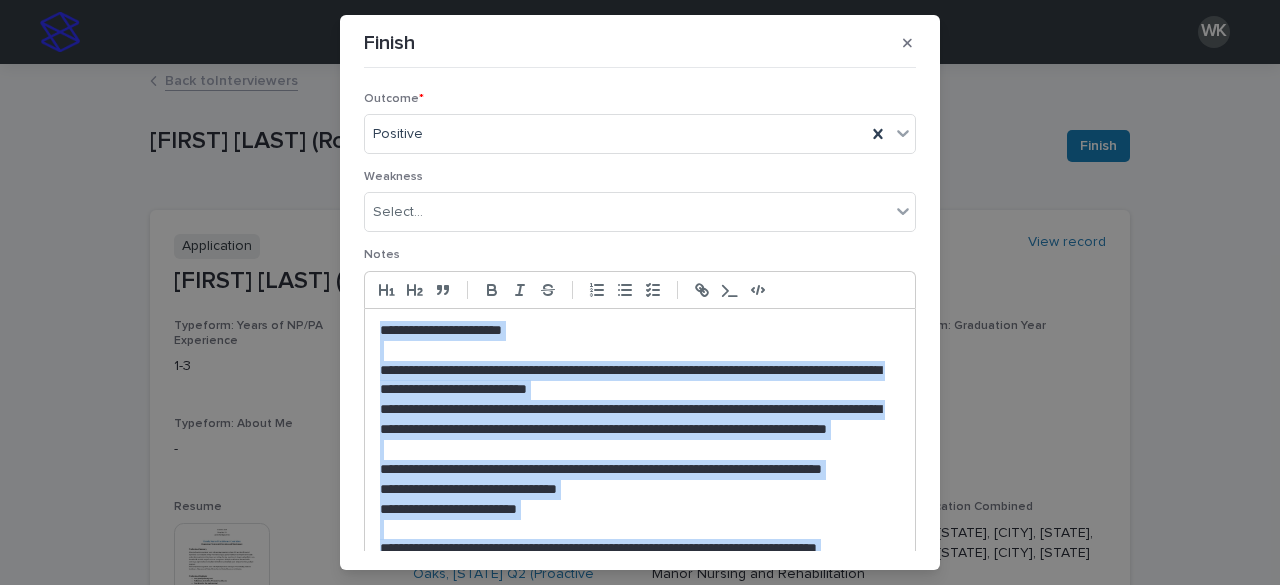 scroll, scrollTop: 0, scrollLeft: 0, axis: both 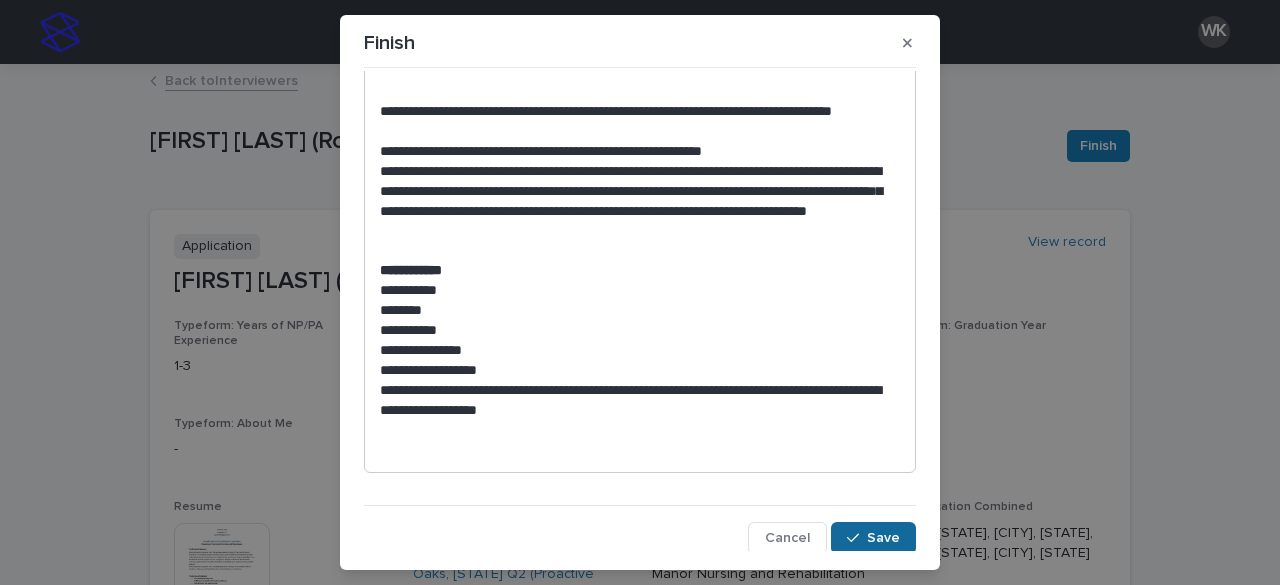 click on "Save" at bounding box center (873, 538) 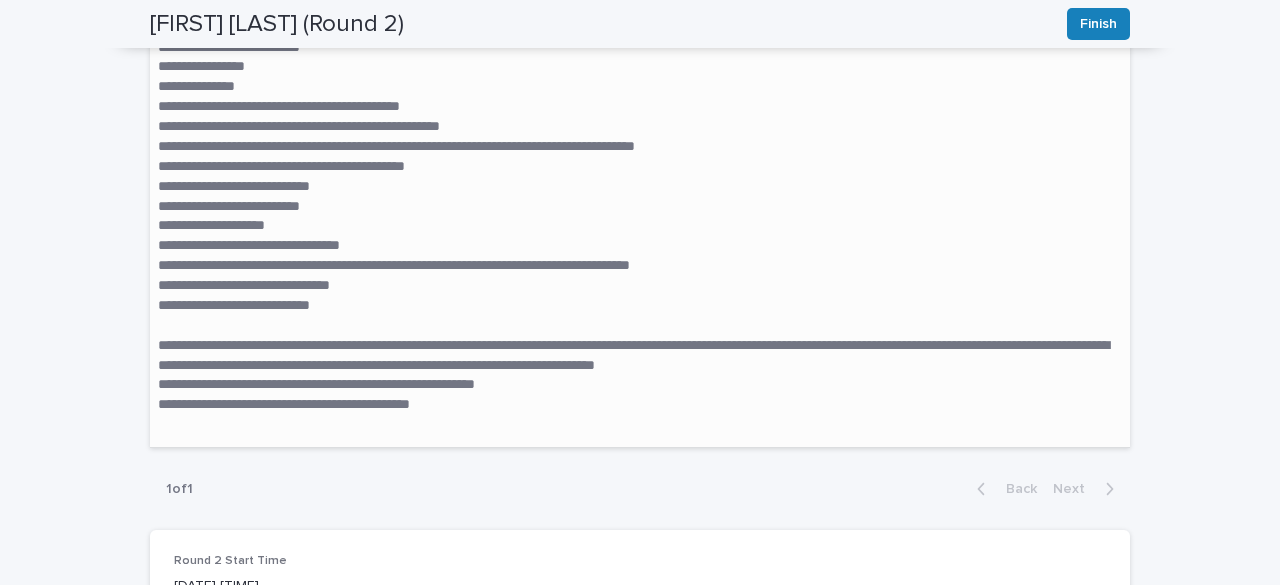 scroll, scrollTop: 800, scrollLeft: 0, axis: vertical 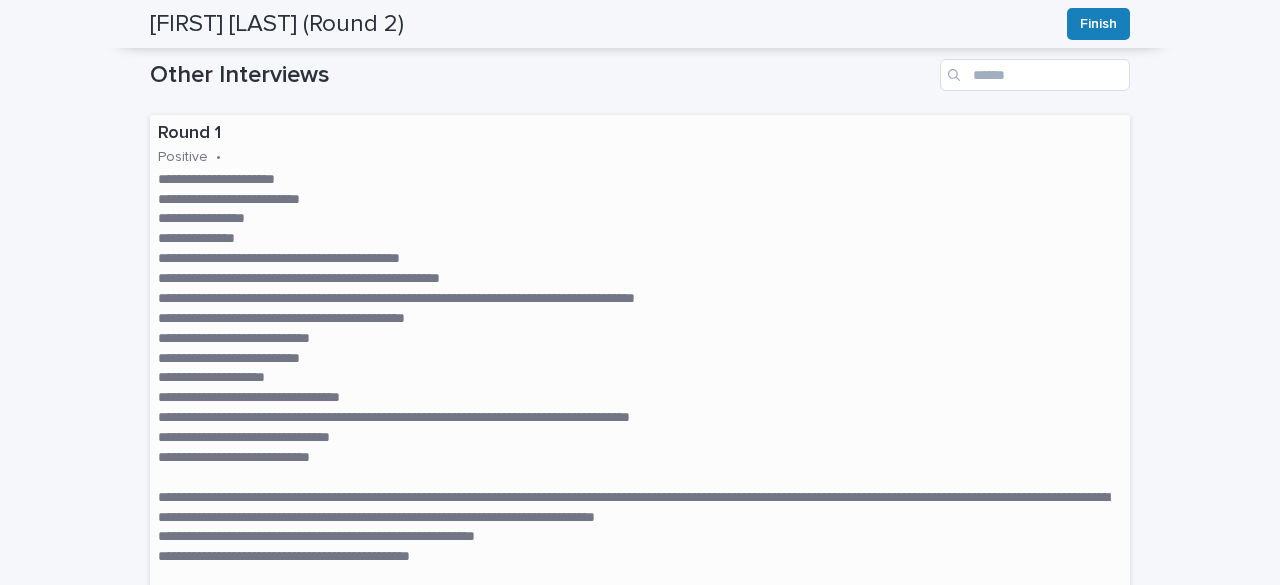 click on "**********" at bounding box center (640, 378) 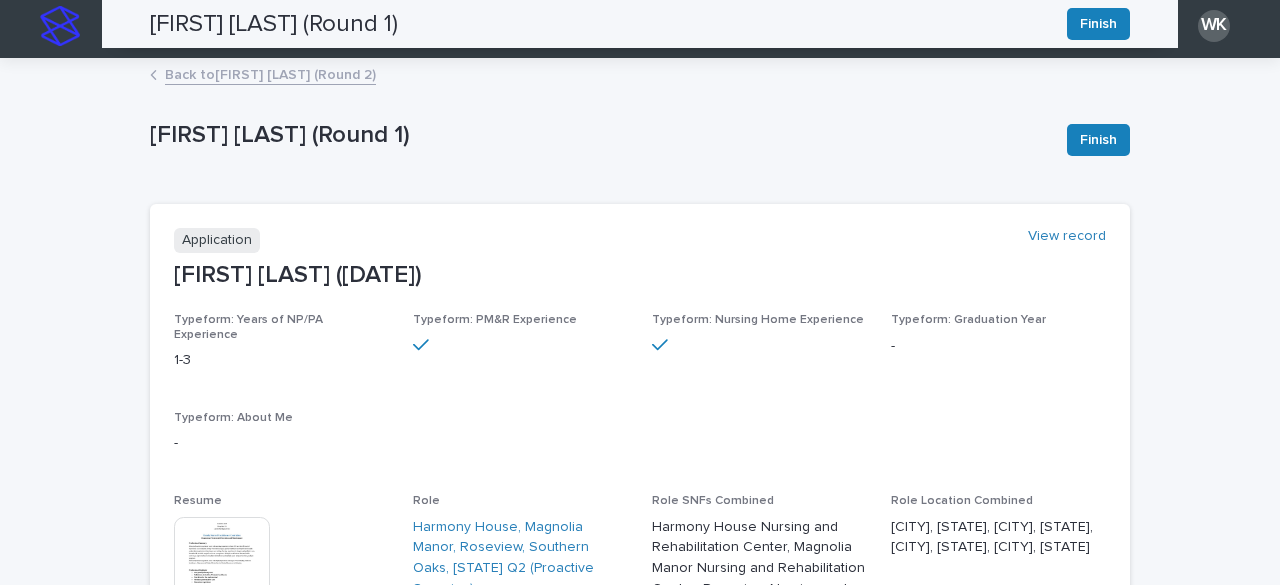 scroll, scrollTop: 0, scrollLeft: 0, axis: both 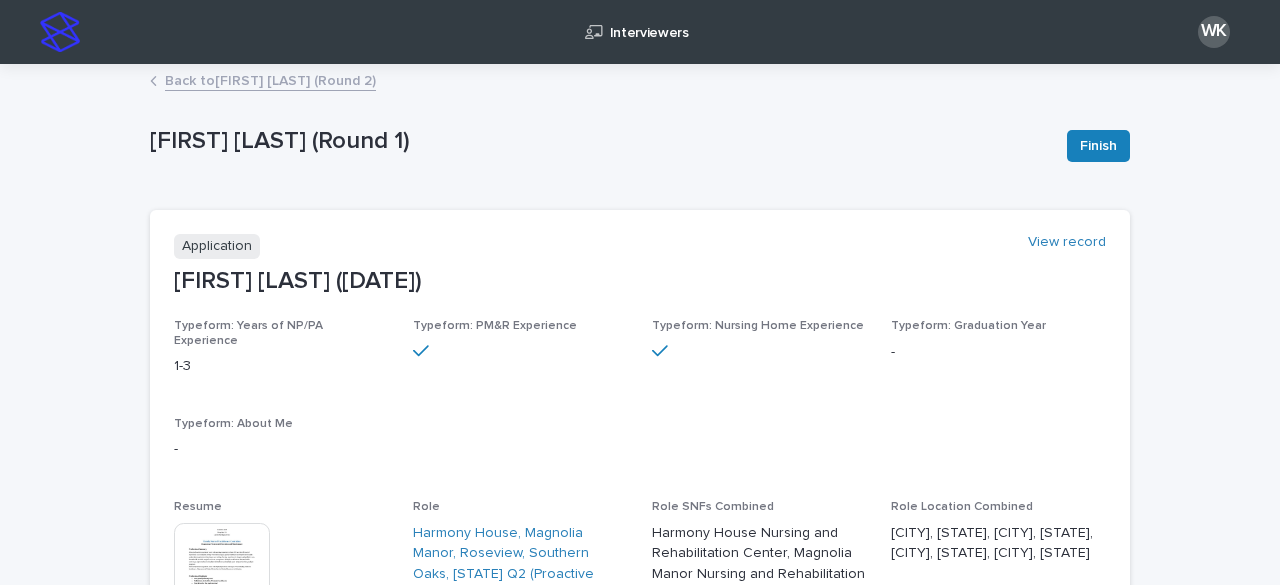 click on "Back to  [FIRST] [LAST] (Round 2)" at bounding box center (640, 82) 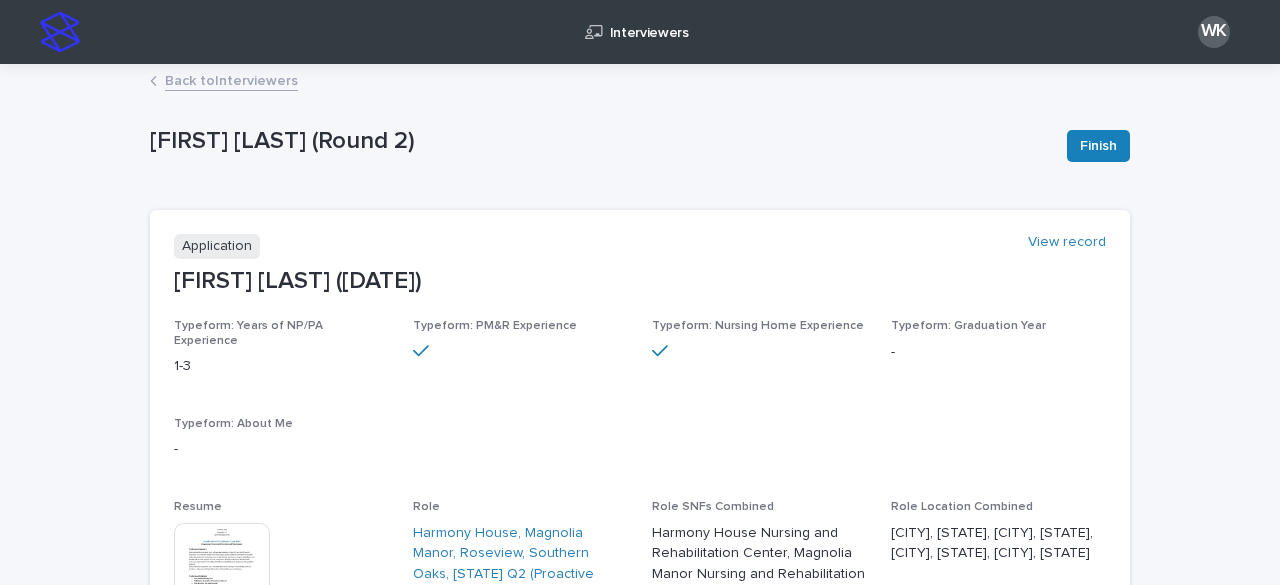click on "Back to  Interviewers" at bounding box center (231, 79) 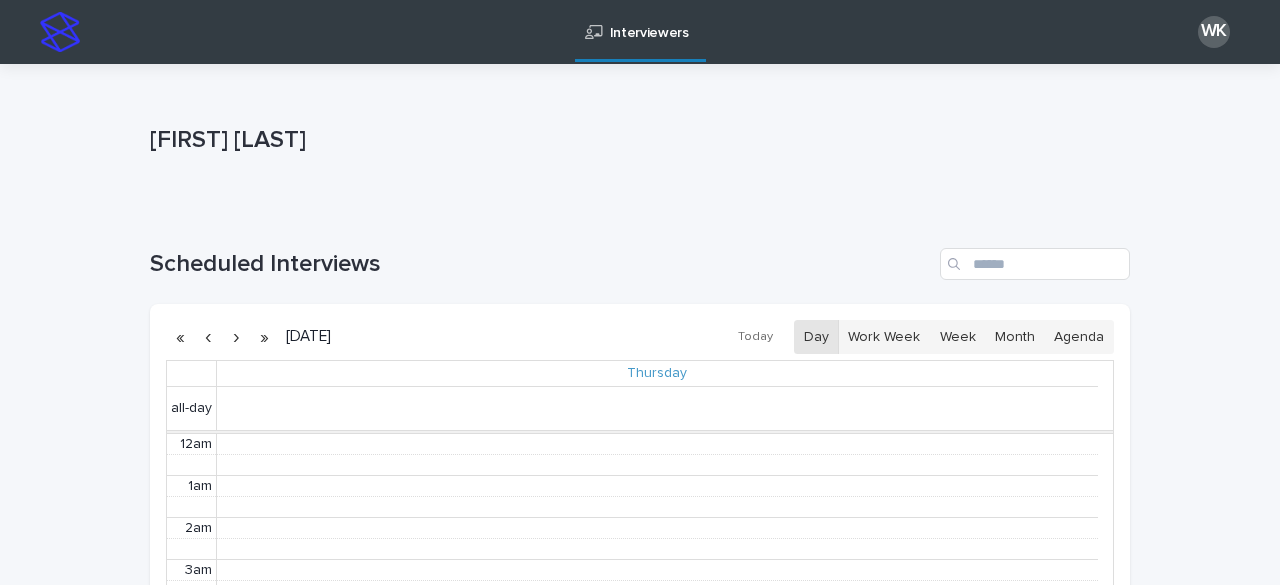 scroll, scrollTop: 253, scrollLeft: 0, axis: vertical 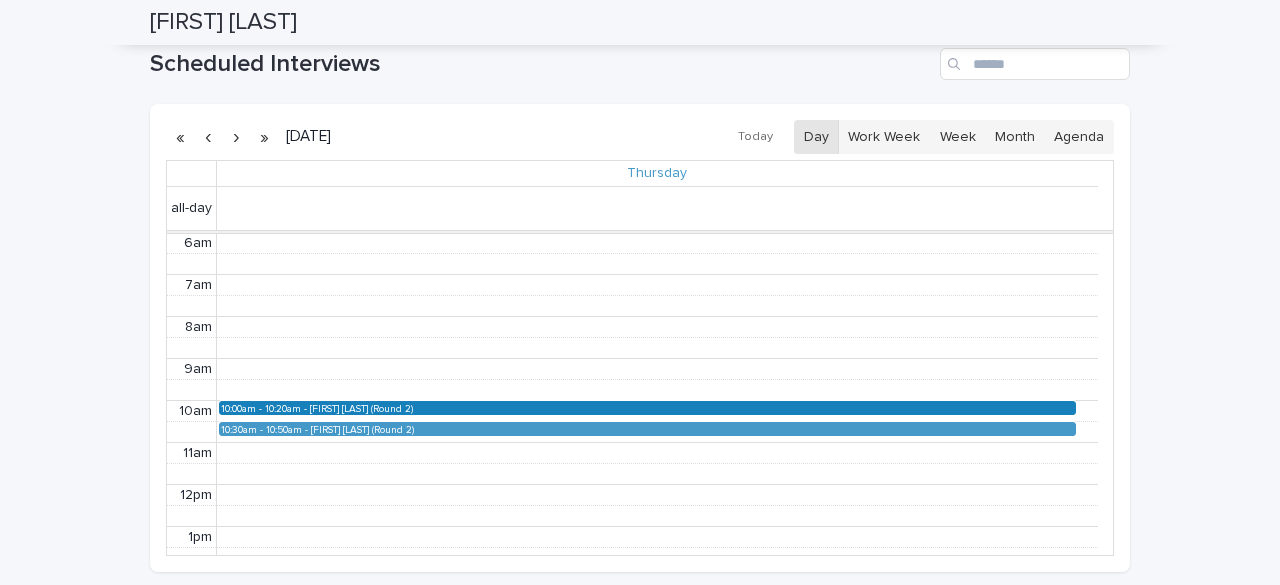 click on "[FIRST] [LAST] (Round 2)" at bounding box center (692, 408) 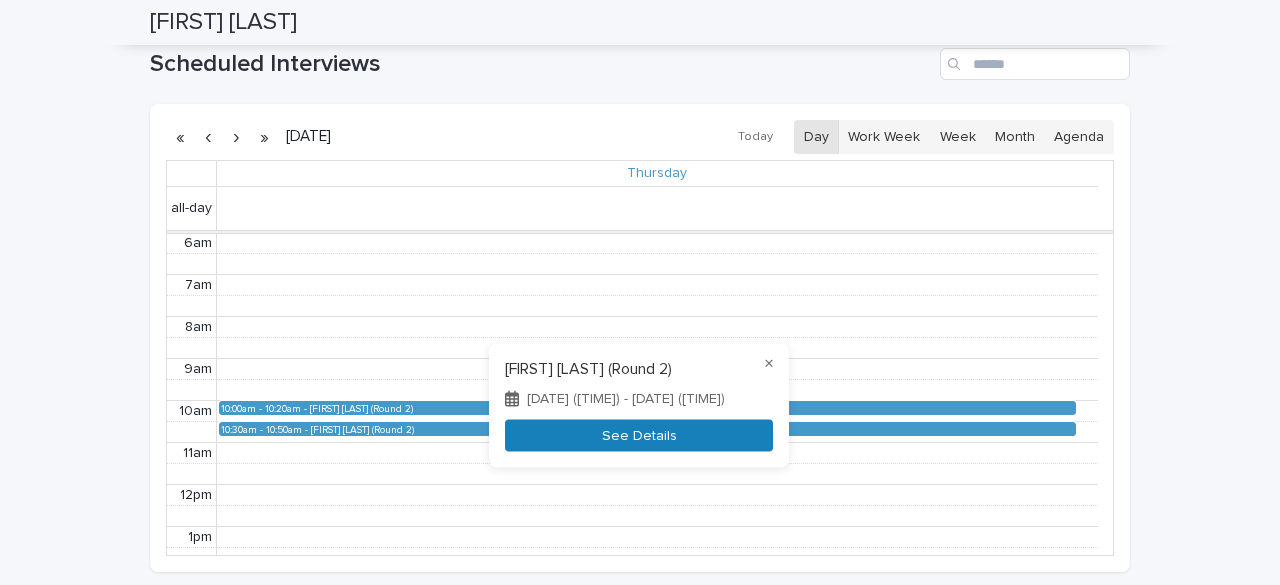 click on "See Details" at bounding box center (639, 435) 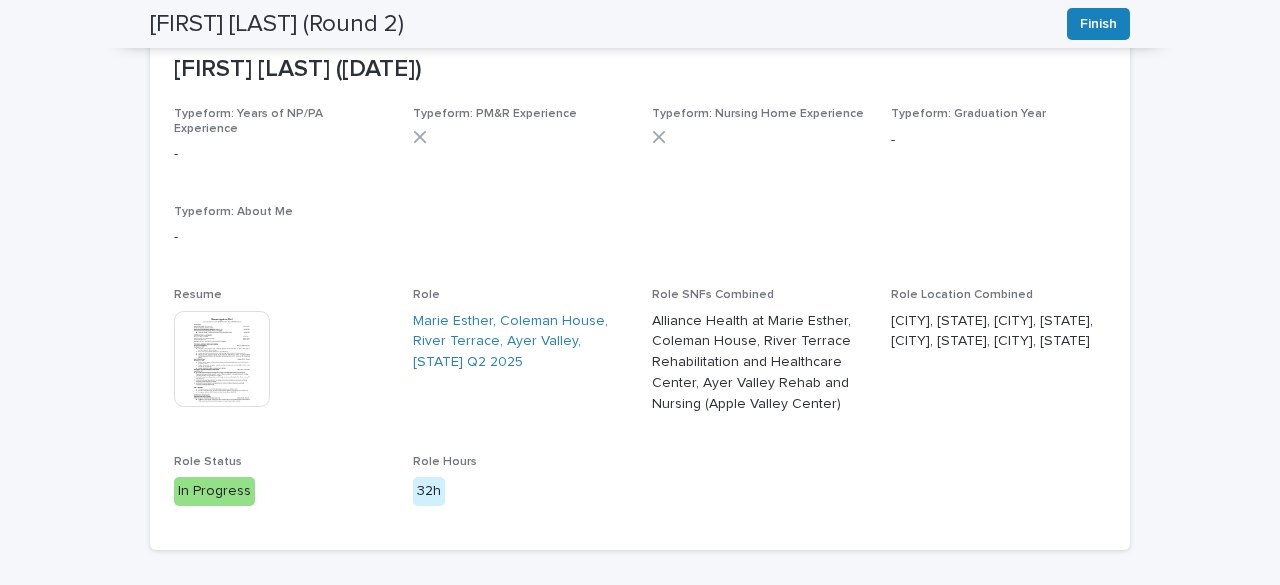 scroll, scrollTop: 97, scrollLeft: 0, axis: vertical 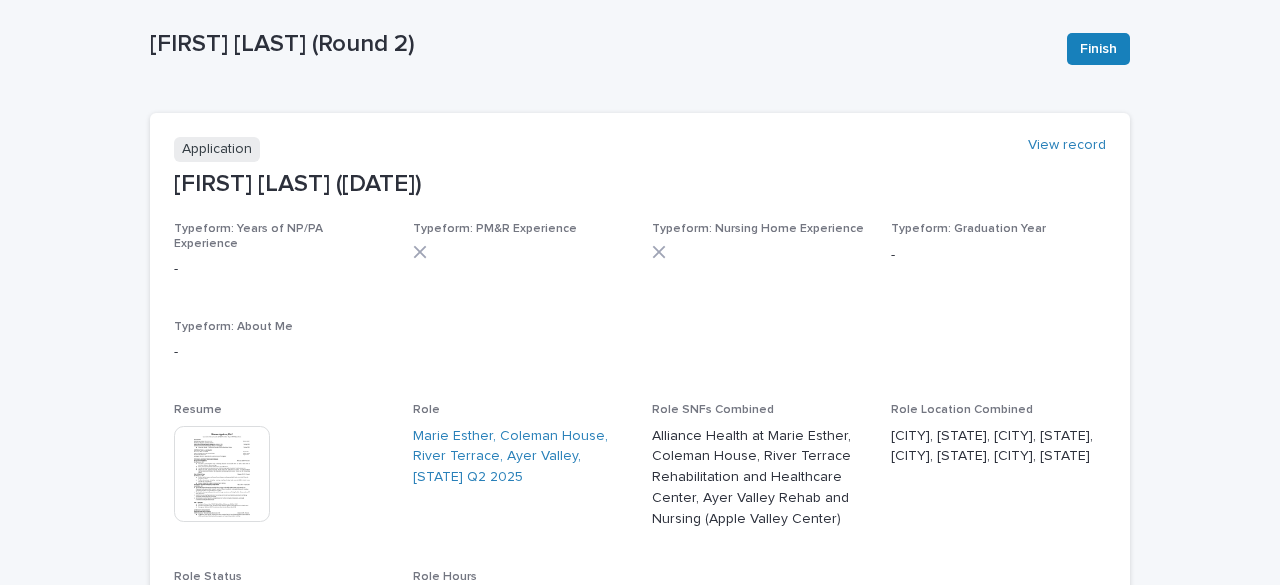 click at bounding box center [222, 474] 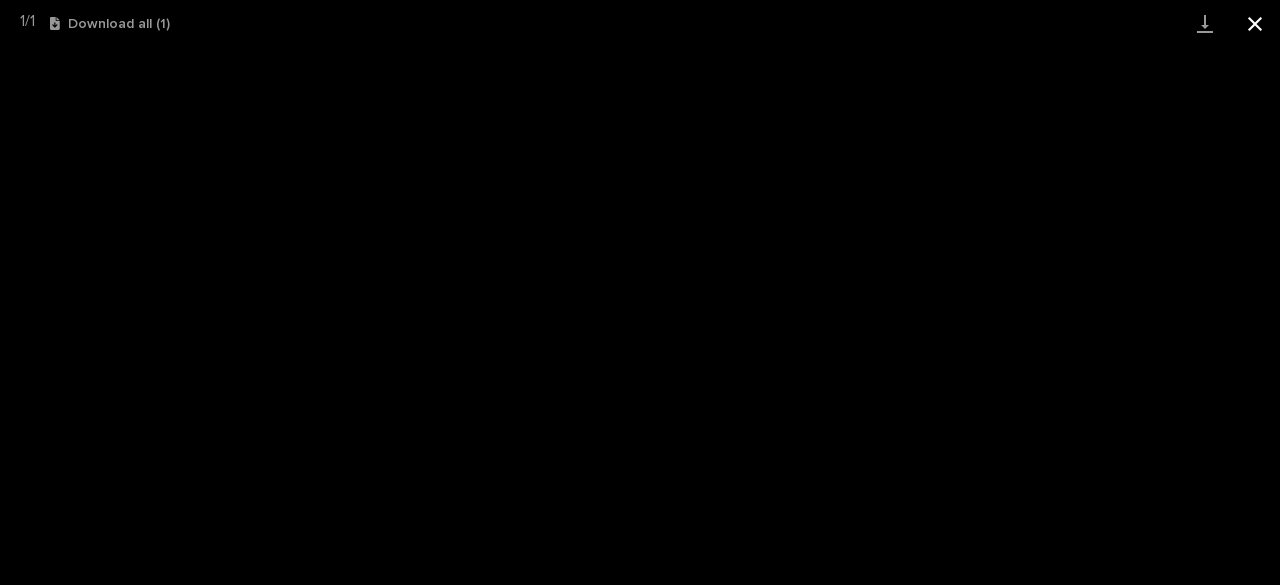 click at bounding box center (1255, 23) 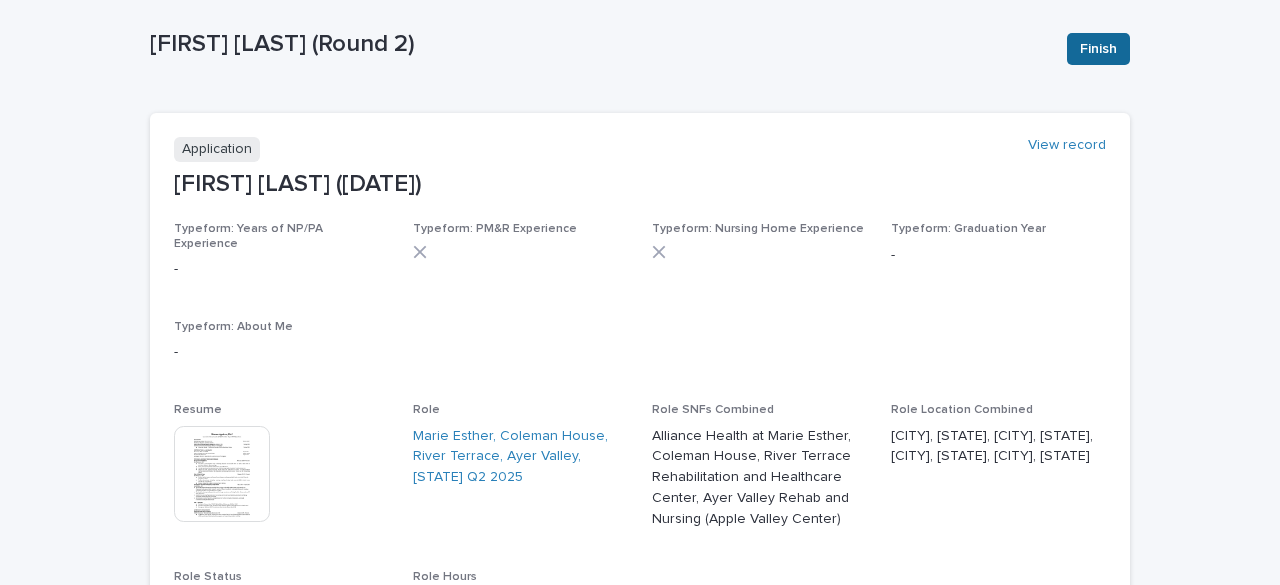 drag, startPoint x: 1082, startPoint y: 23, endPoint x: 1085, endPoint y: 50, distance: 27.166155 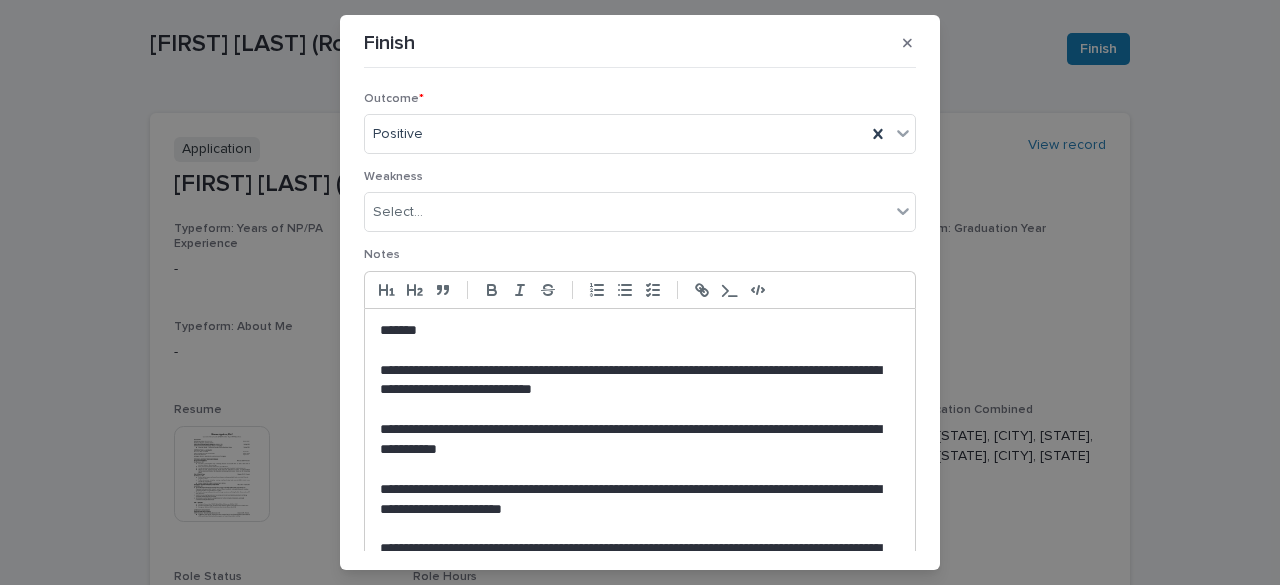 click on "**********" at bounding box center [635, 440] 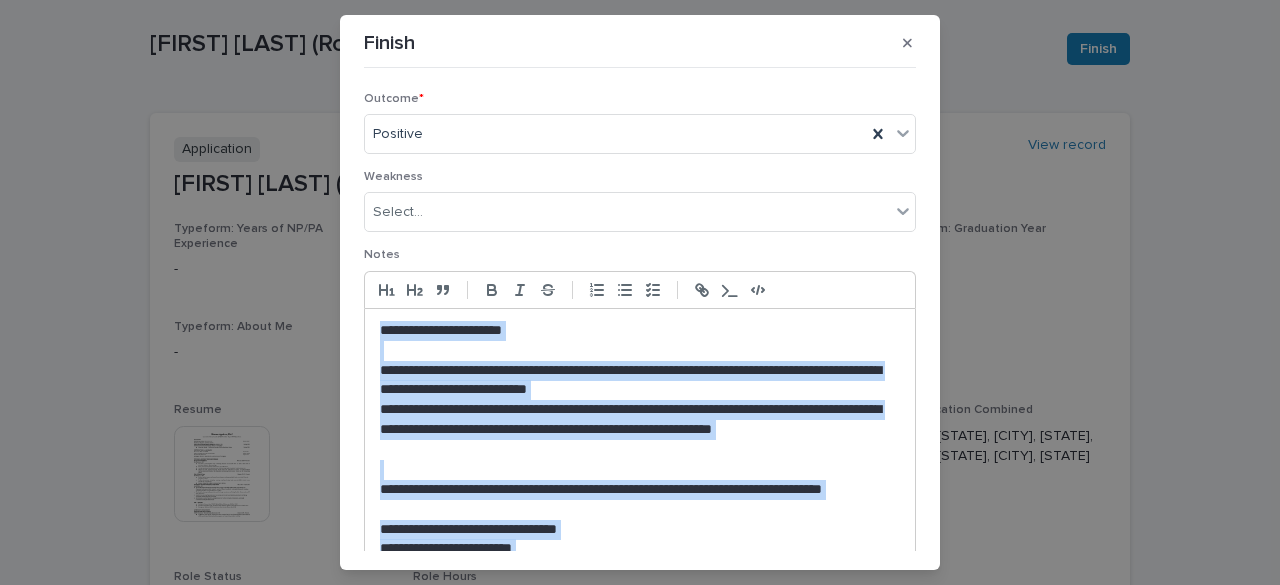 scroll, scrollTop: 0, scrollLeft: 0, axis: both 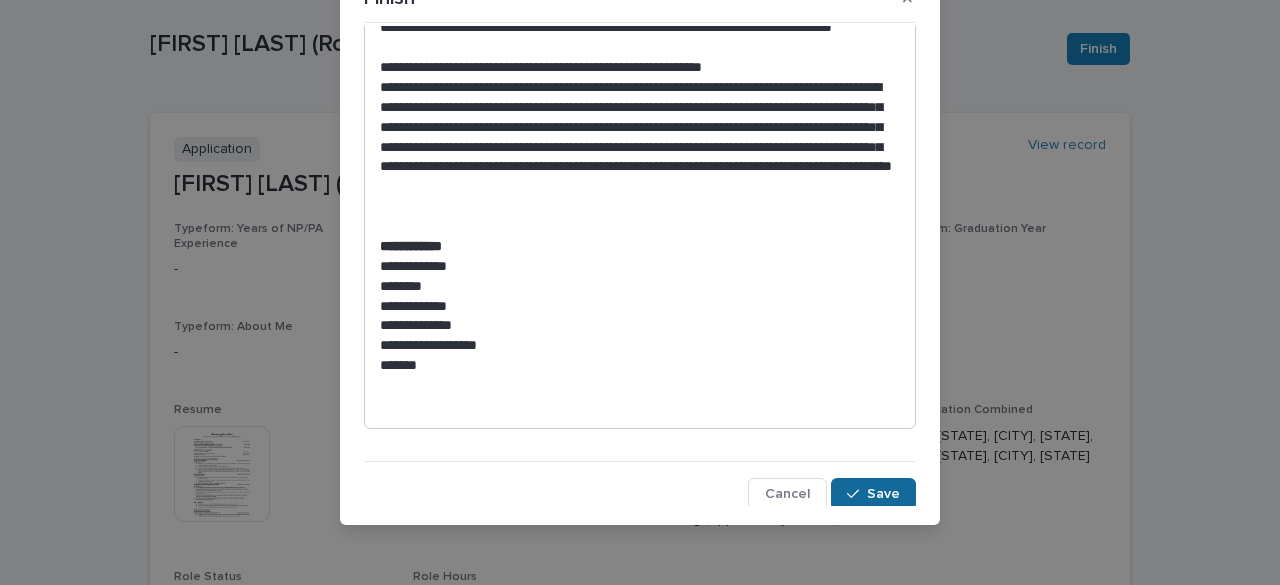 click on "Save" at bounding box center [873, 494] 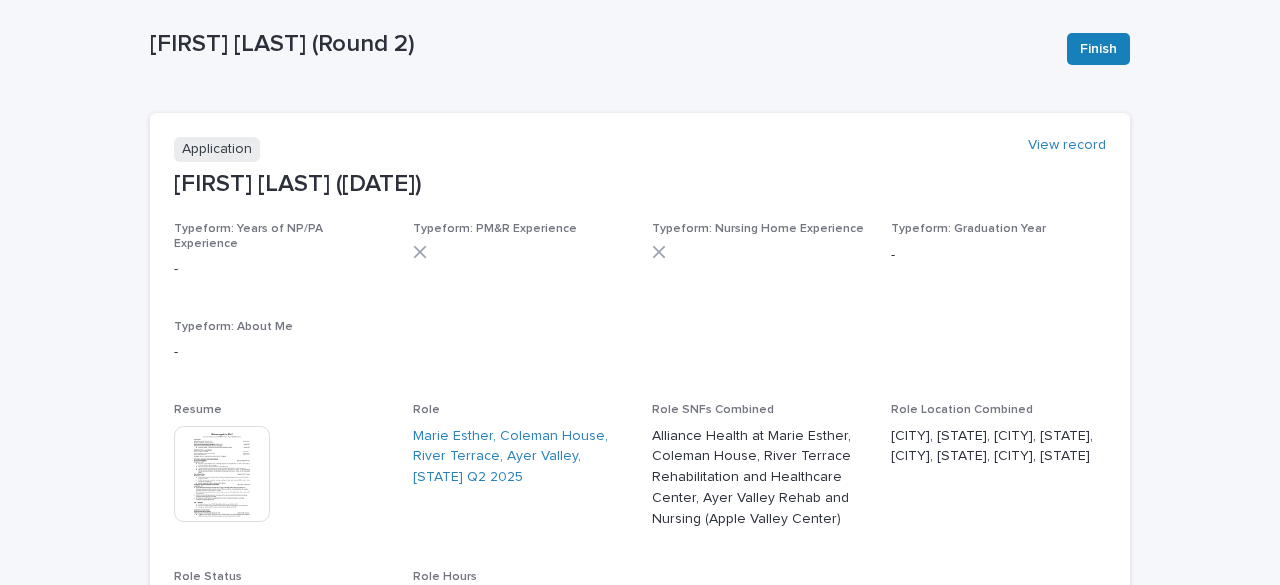 scroll, scrollTop: 797, scrollLeft: 0, axis: vertical 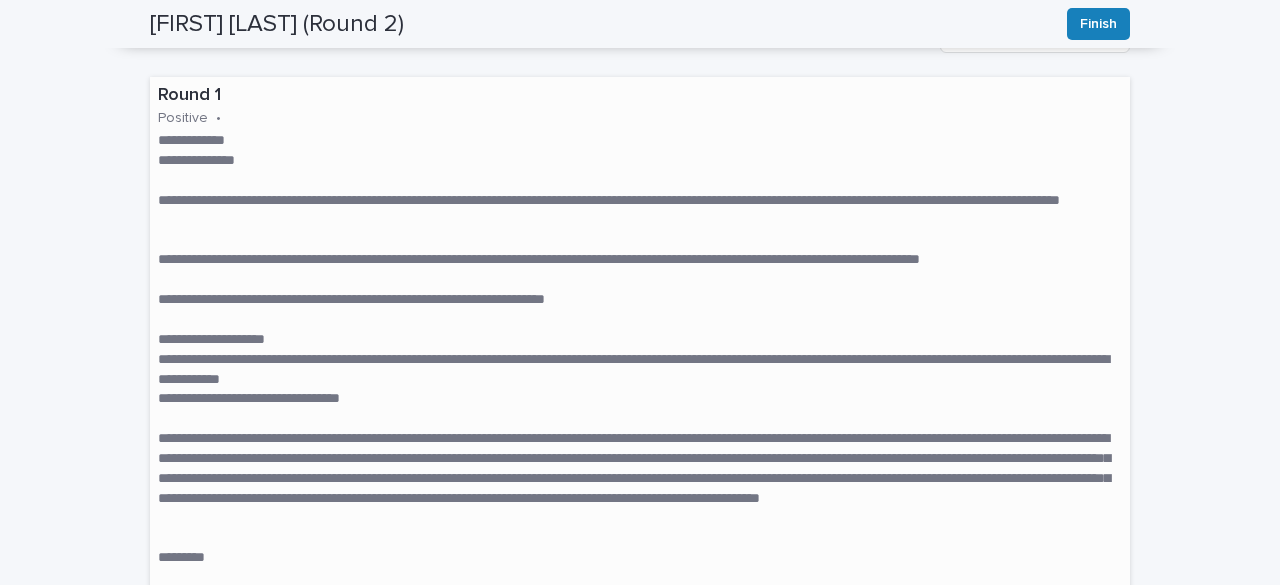 click at bounding box center [640, 320] 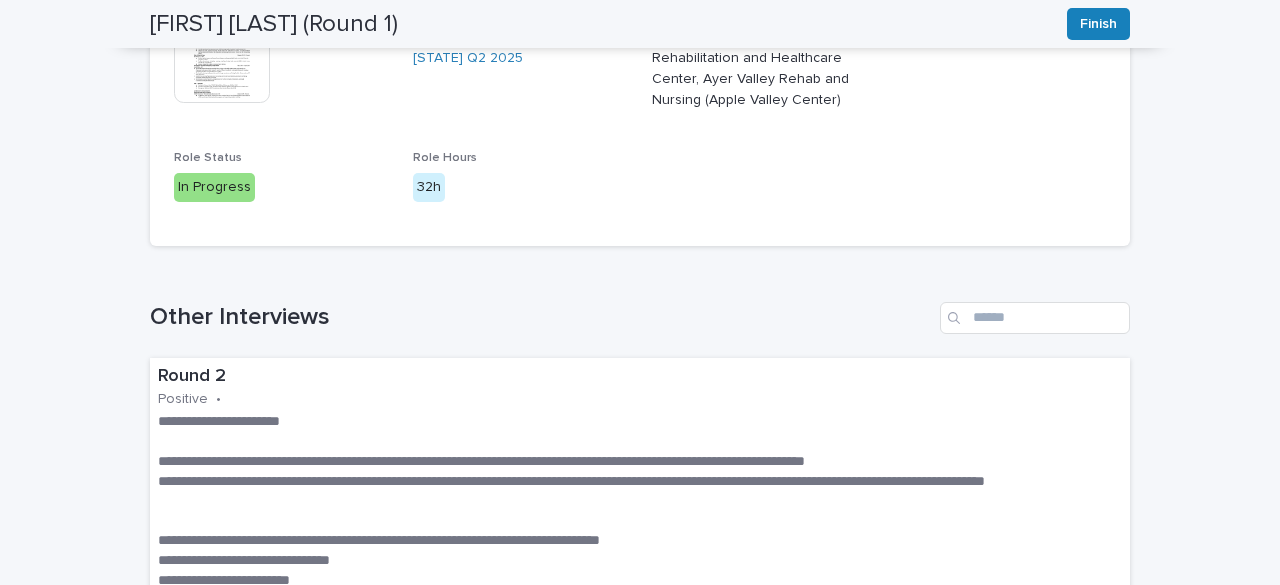 scroll, scrollTop: 0, scrollLeft: 0, axis: both 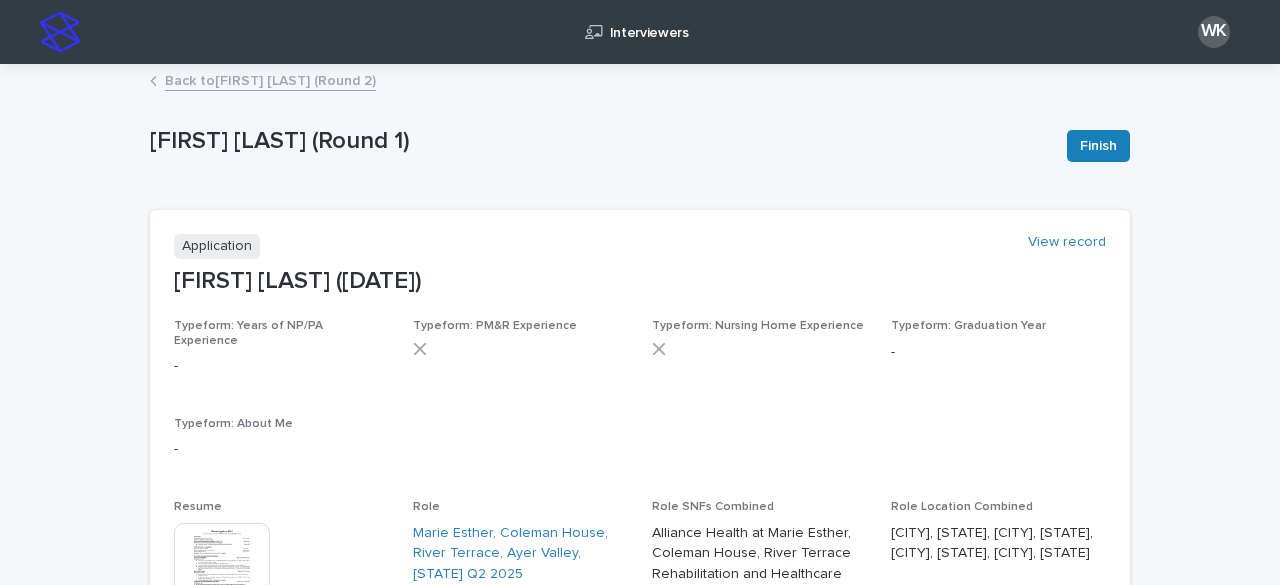 click on "Back to  [FIRST] [LAST] (Round 2)" at bounding box center (270, 79) 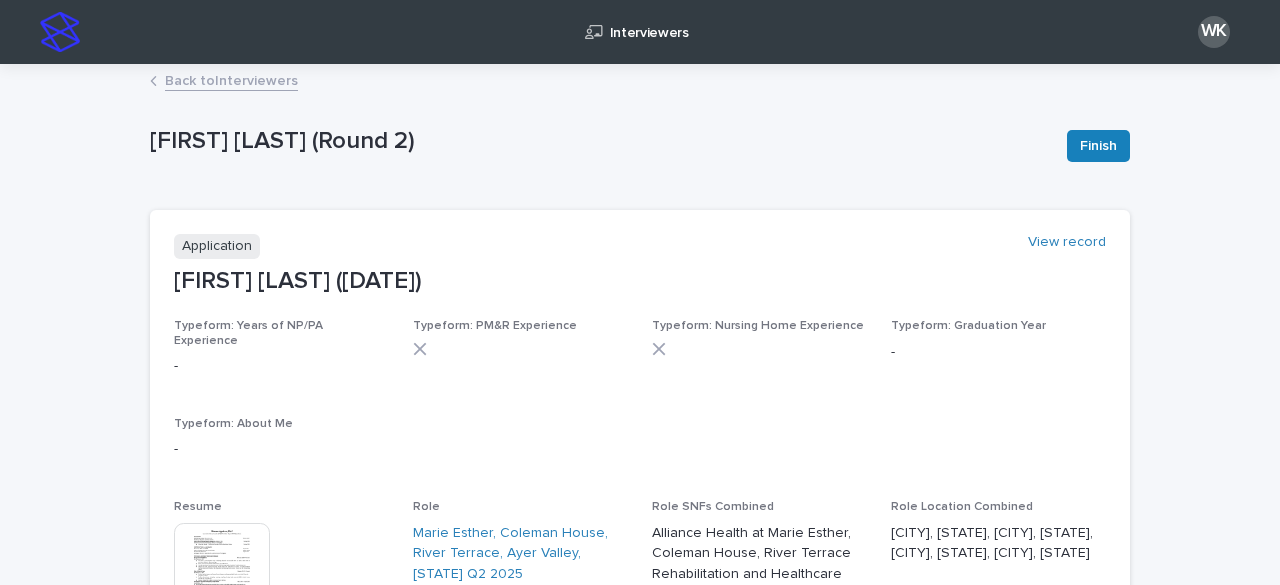 click on "Back to  Interviewers" at bounding box center [231, 79] 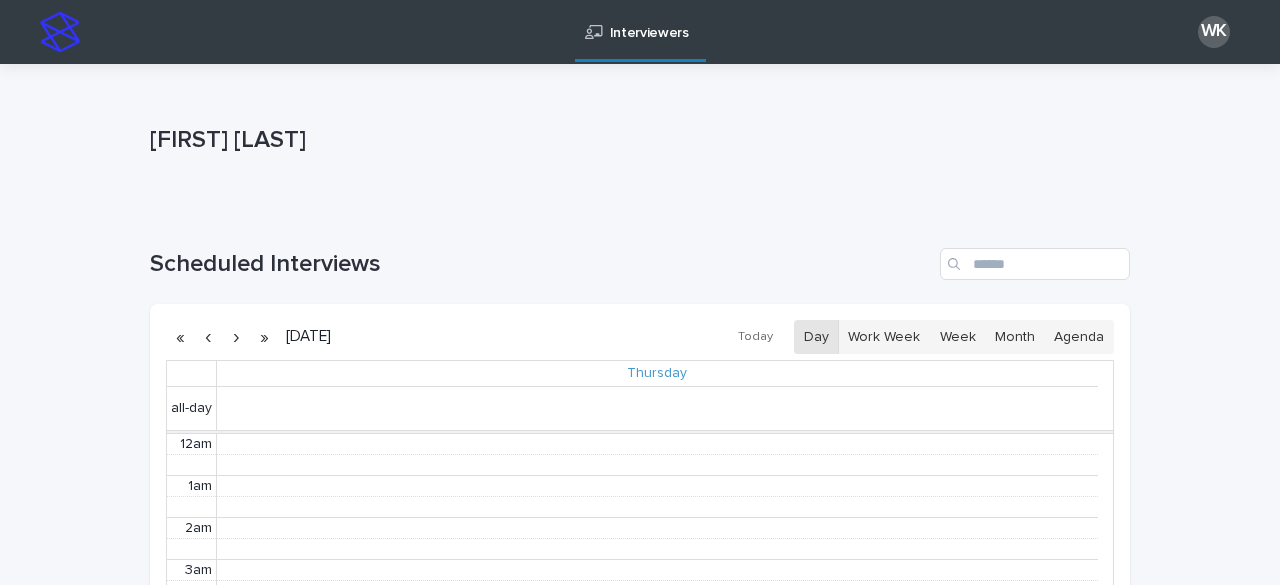 scroll, scrollTop: 253, scrollLeft: 0, axis: vertical 